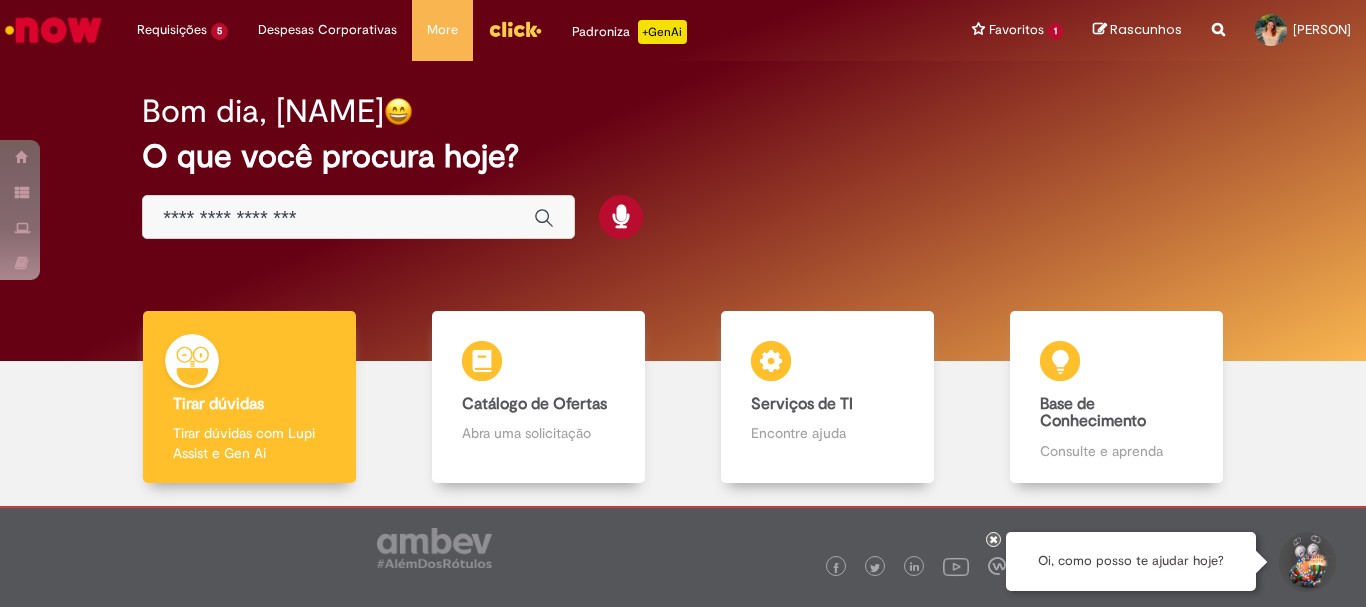 scroll, scrollTop: 0, scrollLeft: 0, axis: both 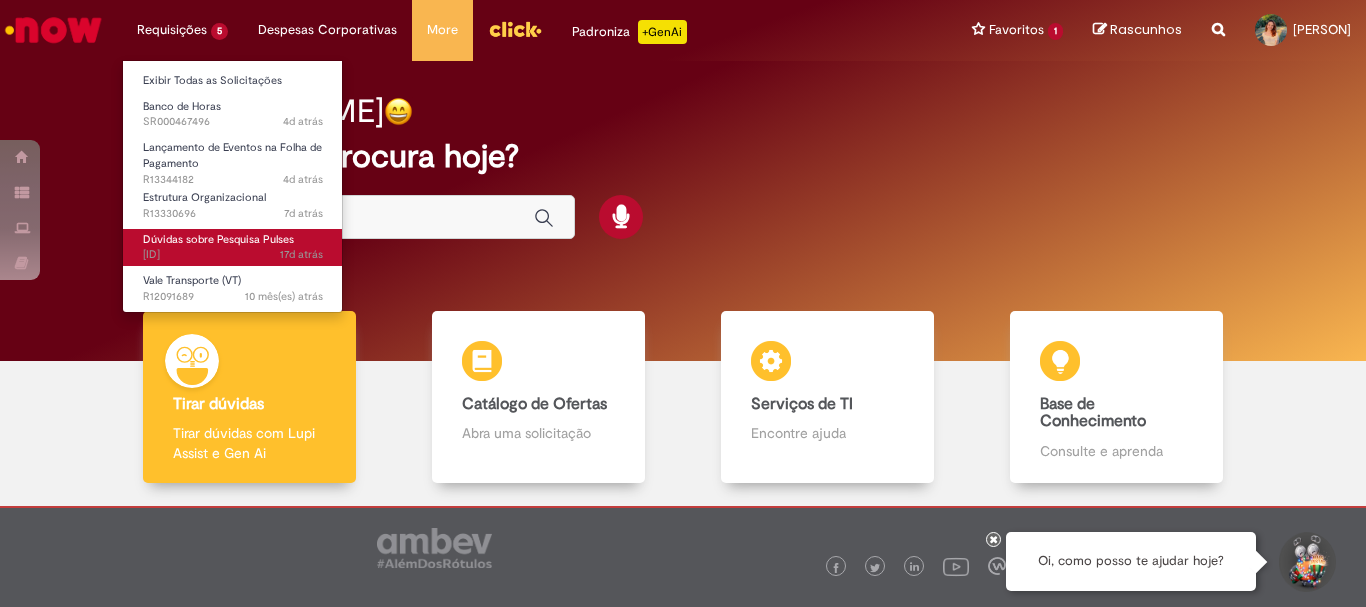 click on "17d atrás 17 dias atrás  R13305519" at bounding box center (233, 255) 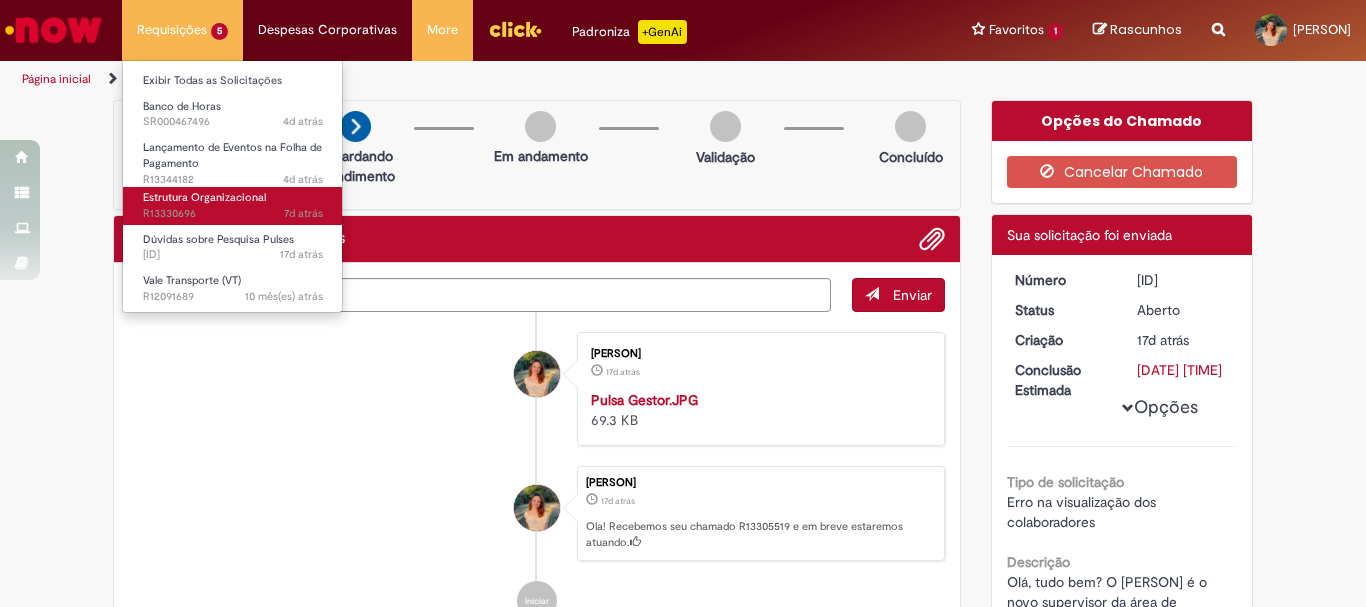 click on "7d atrás 7 dias atrás  R13330696" at bounding box center [233, 214] 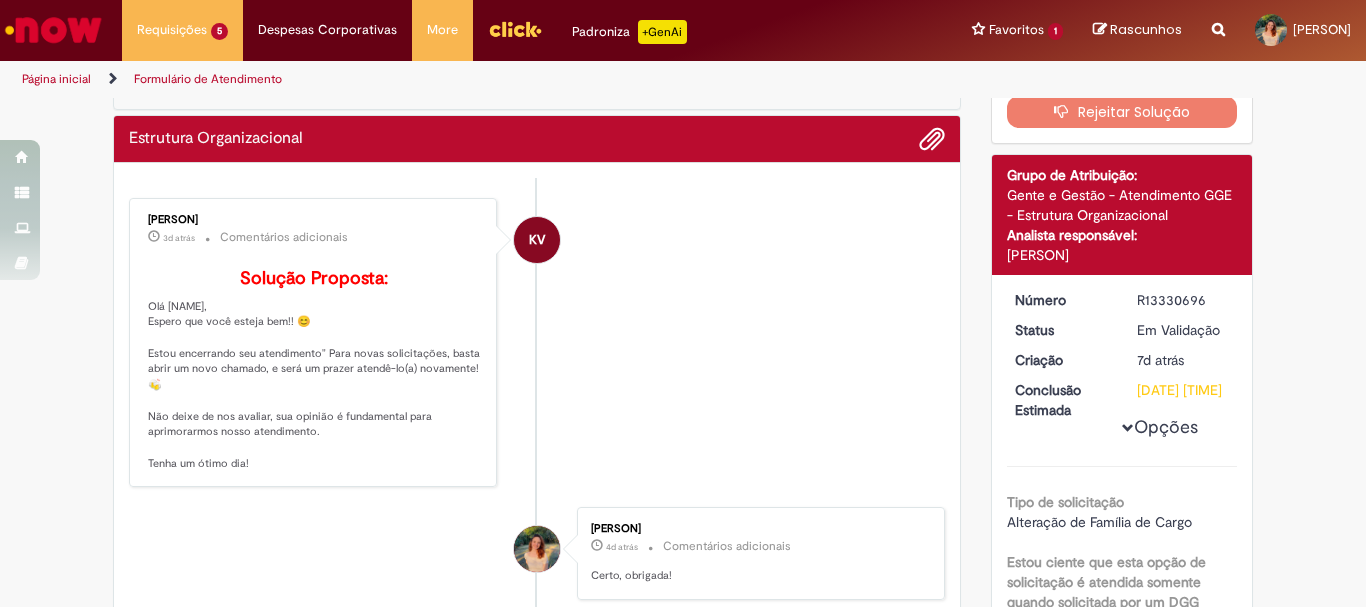 scroll, scrollTop: 0, scrollLeft: 0, axis: both 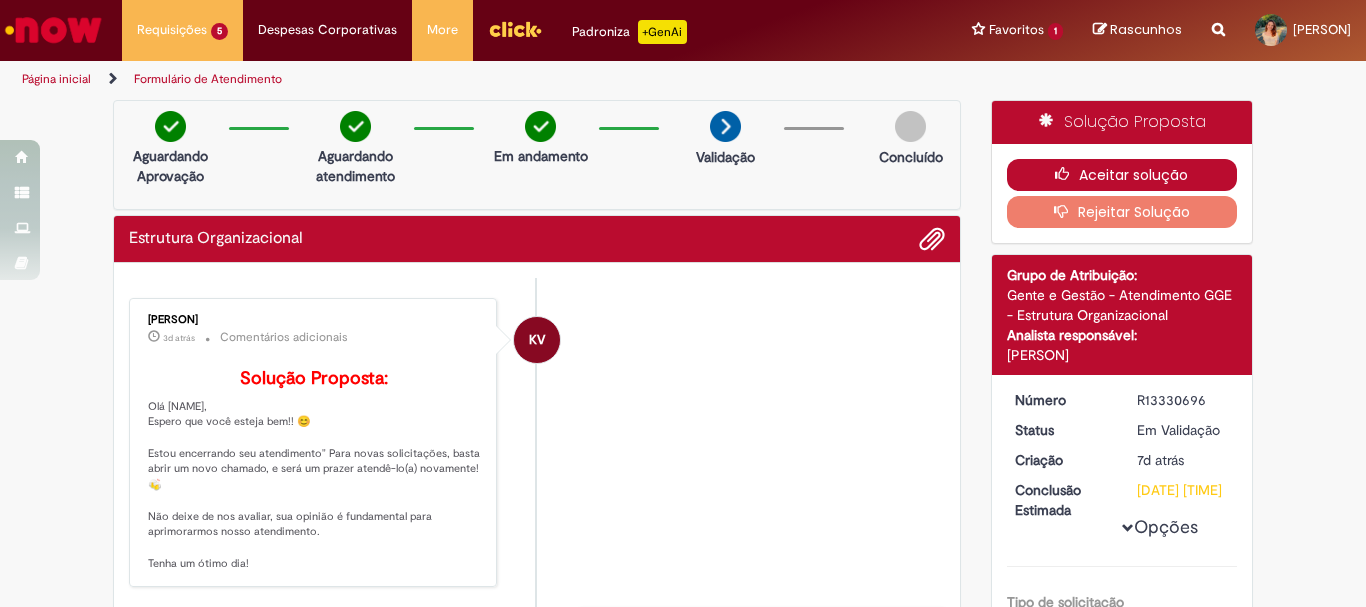 click on "Aceitar solução" at bounding box center [1122, 175] 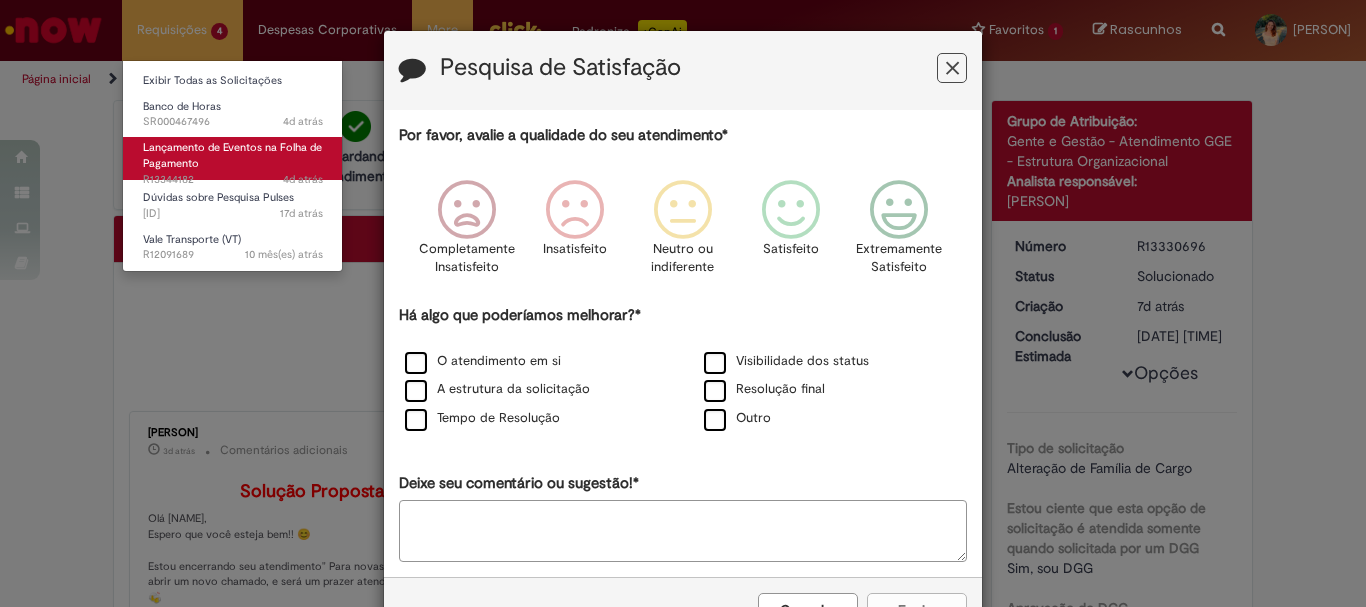 click on "Lançamento de Eventos na Folha de Pagamento
4d atrás 4 dias atrás  R13344182" at bounding box center [233, 158] 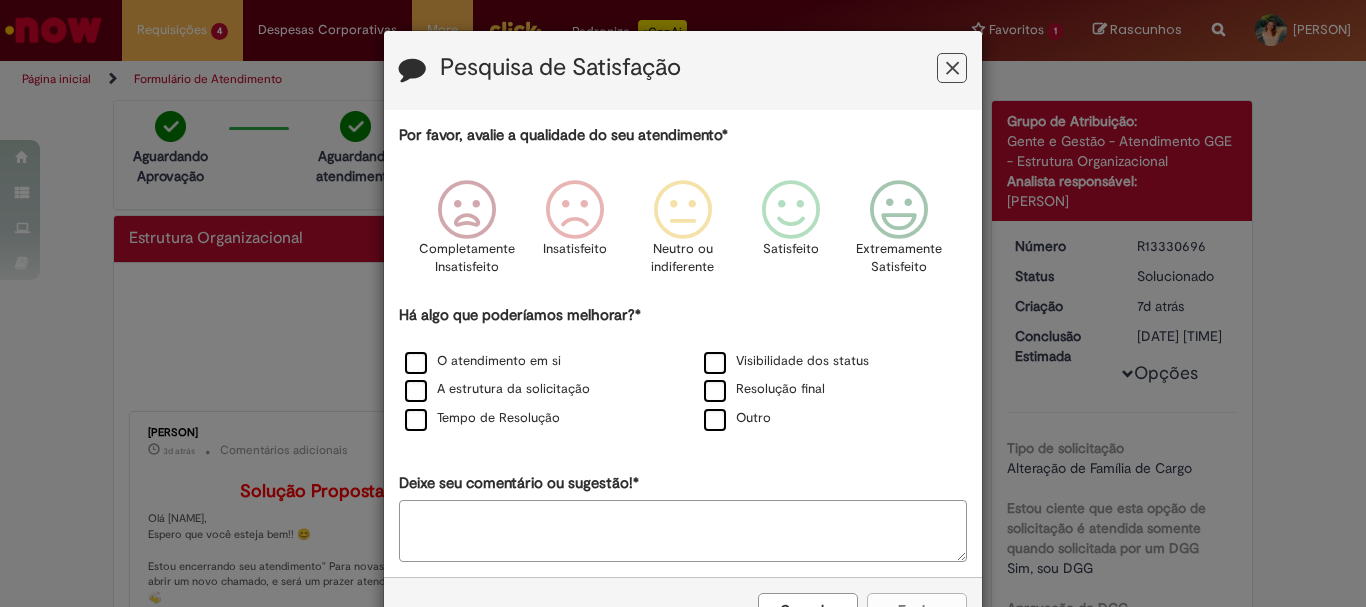 click at bounding box center [952, 68] 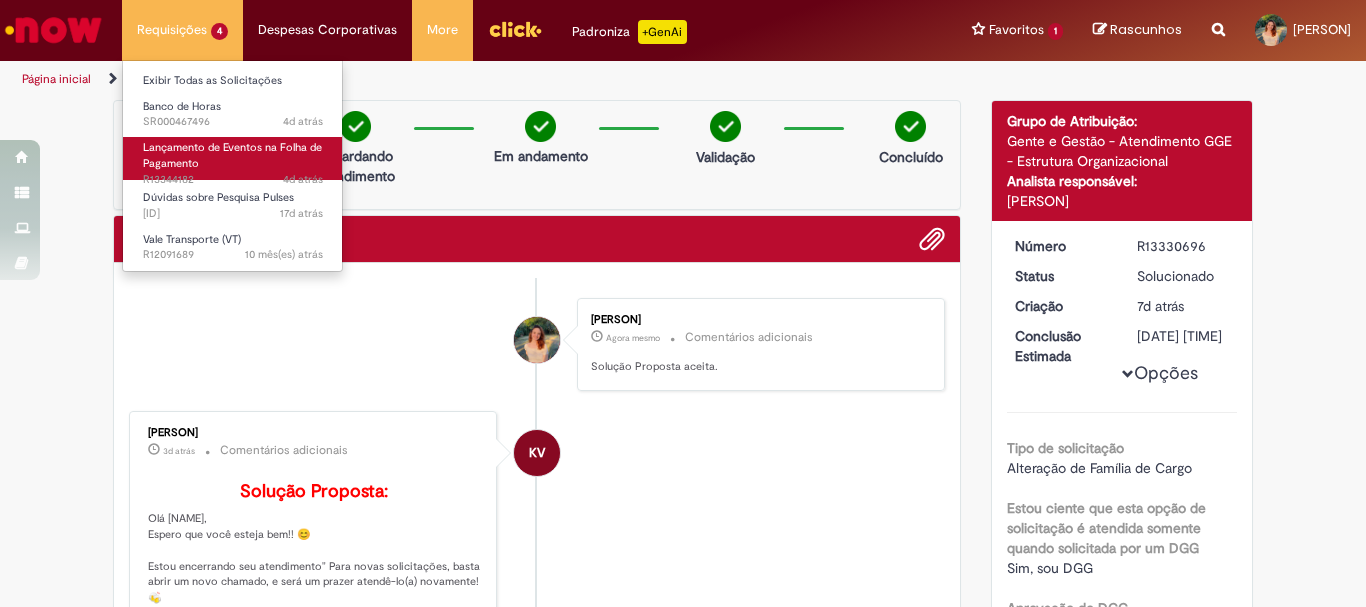 click on "Lançamento de Eventos na Folha de Pagamento
4d atrás 4 dias atrás  R13344182" at bounding box center [233, 158] 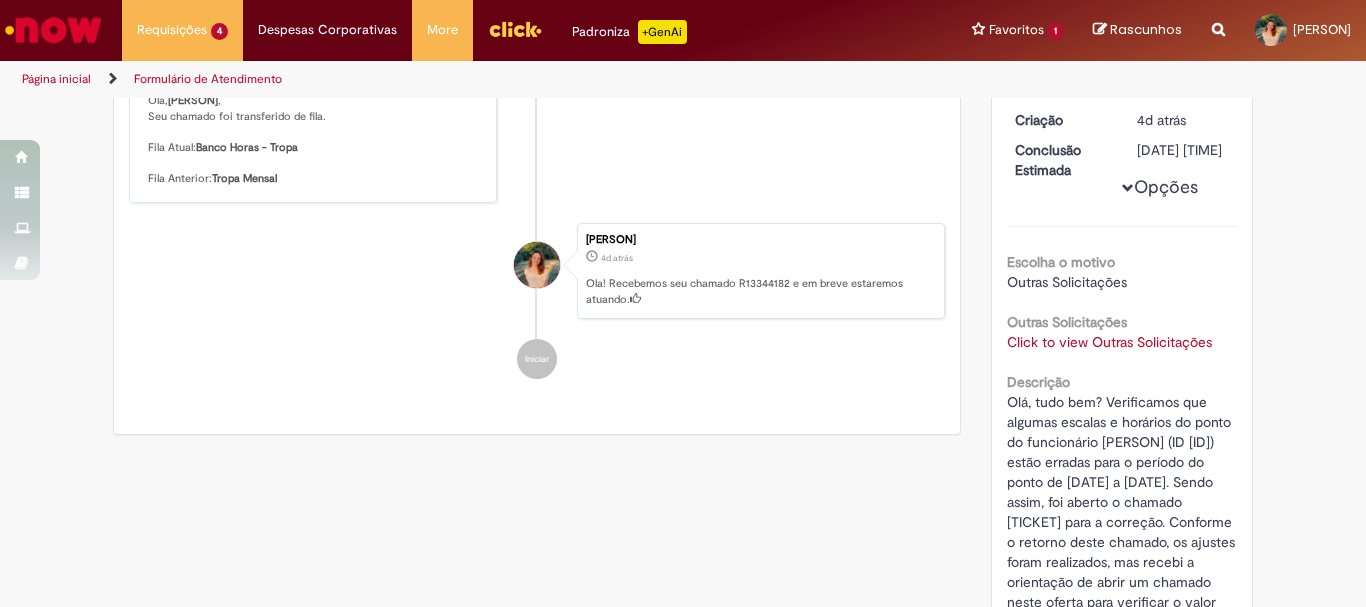 scroll, scrollTop: 571, scrollLeft: 0, axis: vertical 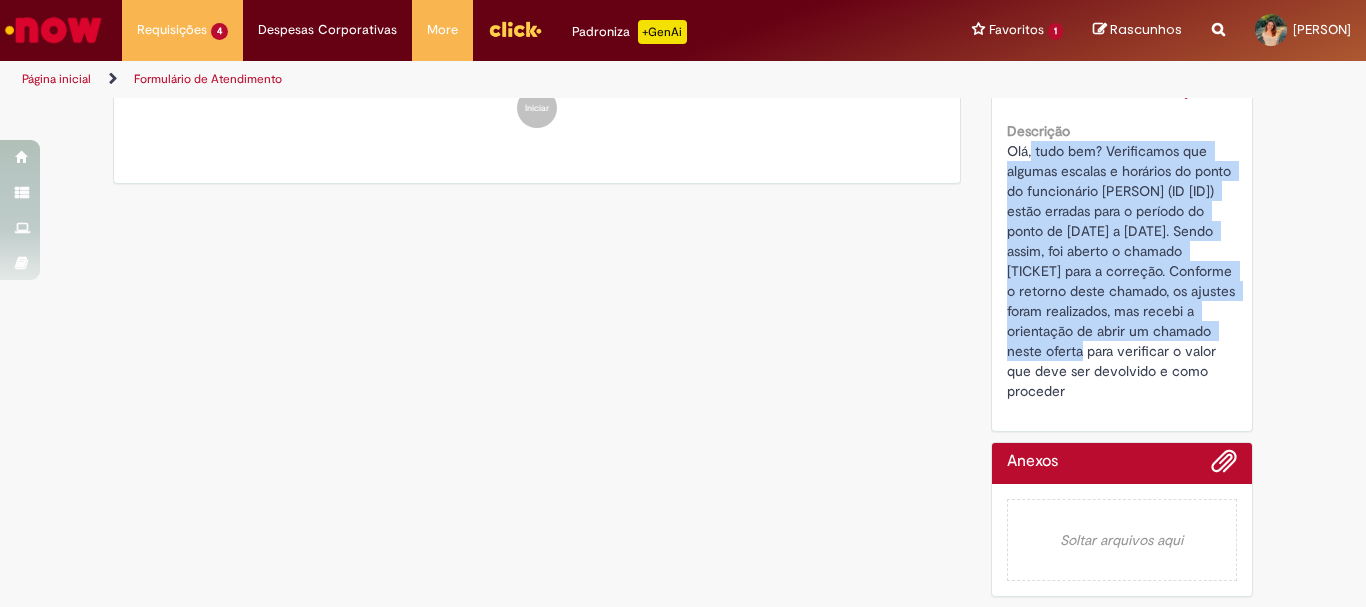 drag, startPoint x: 1023, startPoint y: 149, endPoint x: 1043, endPoint y: 358, distance: 209.95476 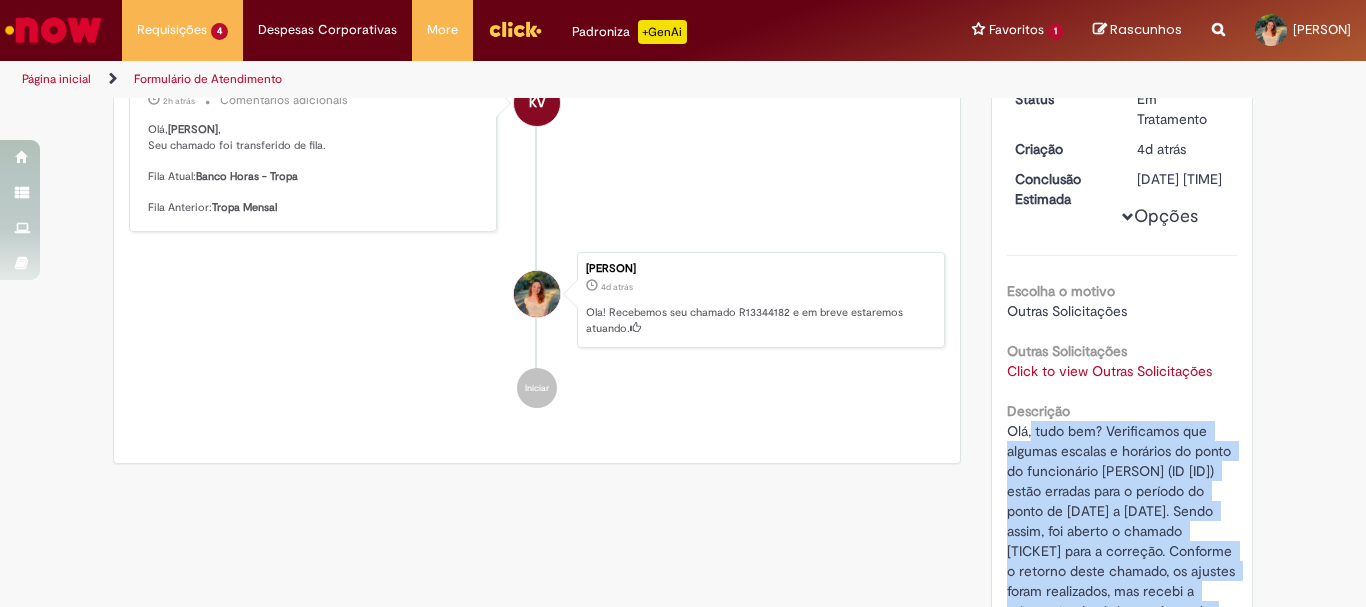 scroll, scrollTop: 0, scrollLeft: 0, axis: both 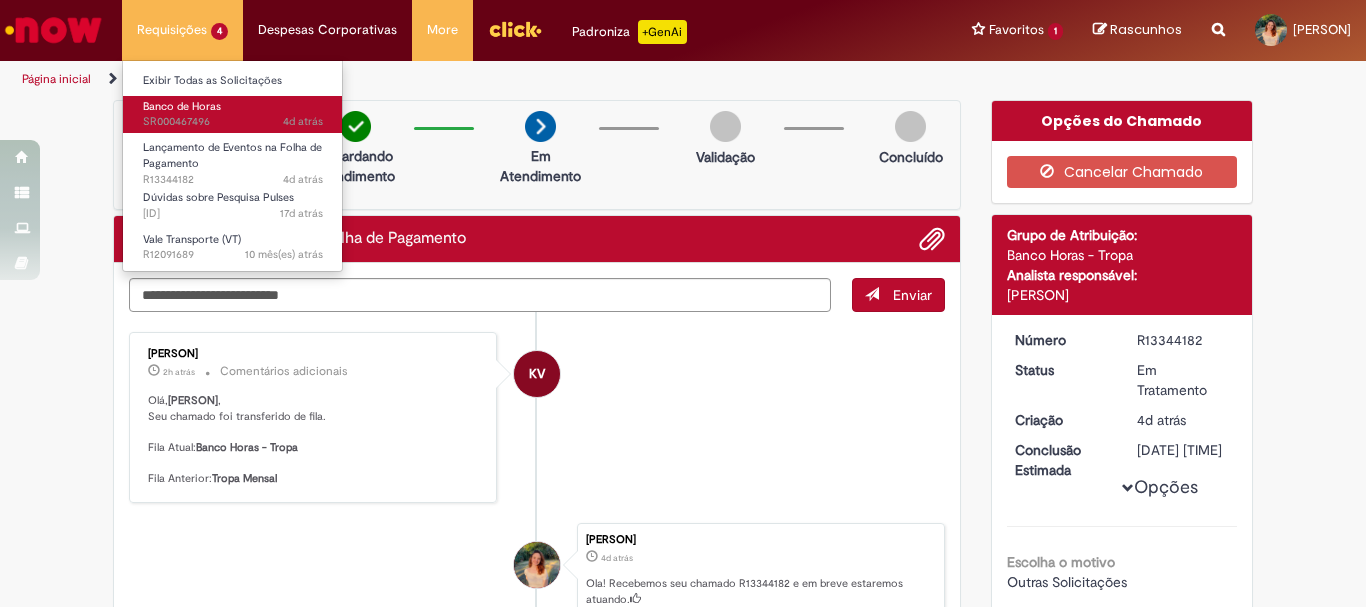 click on "4d atrás 4 dias atrás  SR000467496" at bounding box center [233, 122] 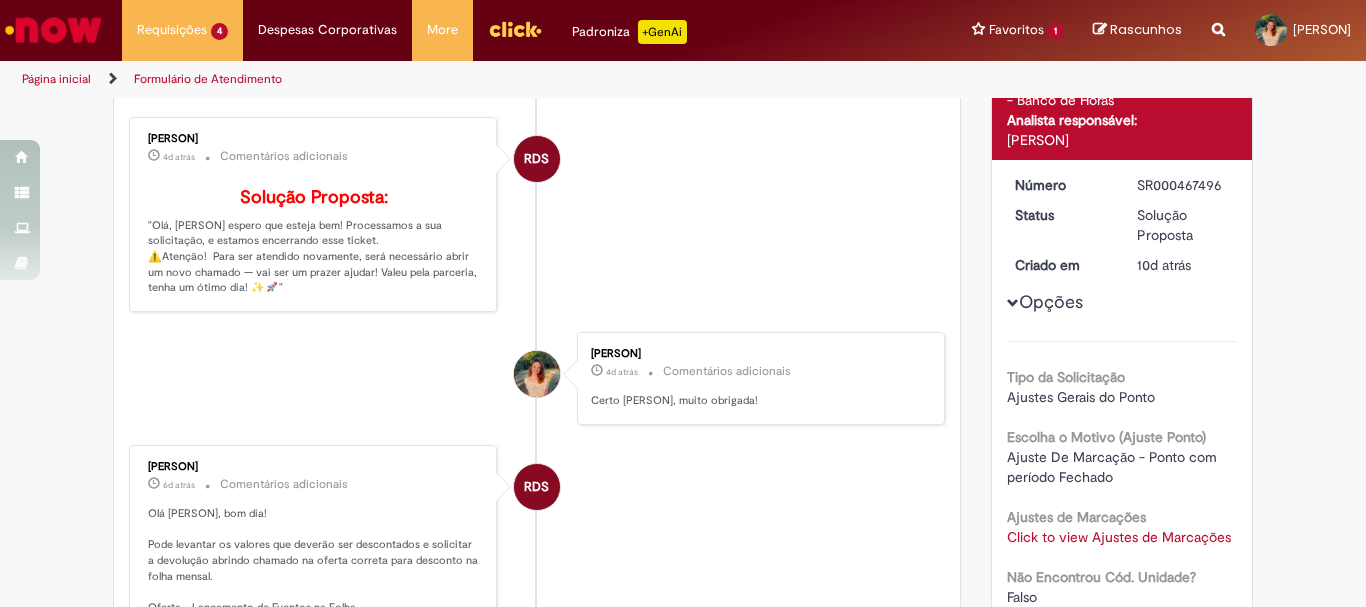 scroll, scrollTop: 115, scrollLeft: 0, axis: vertical 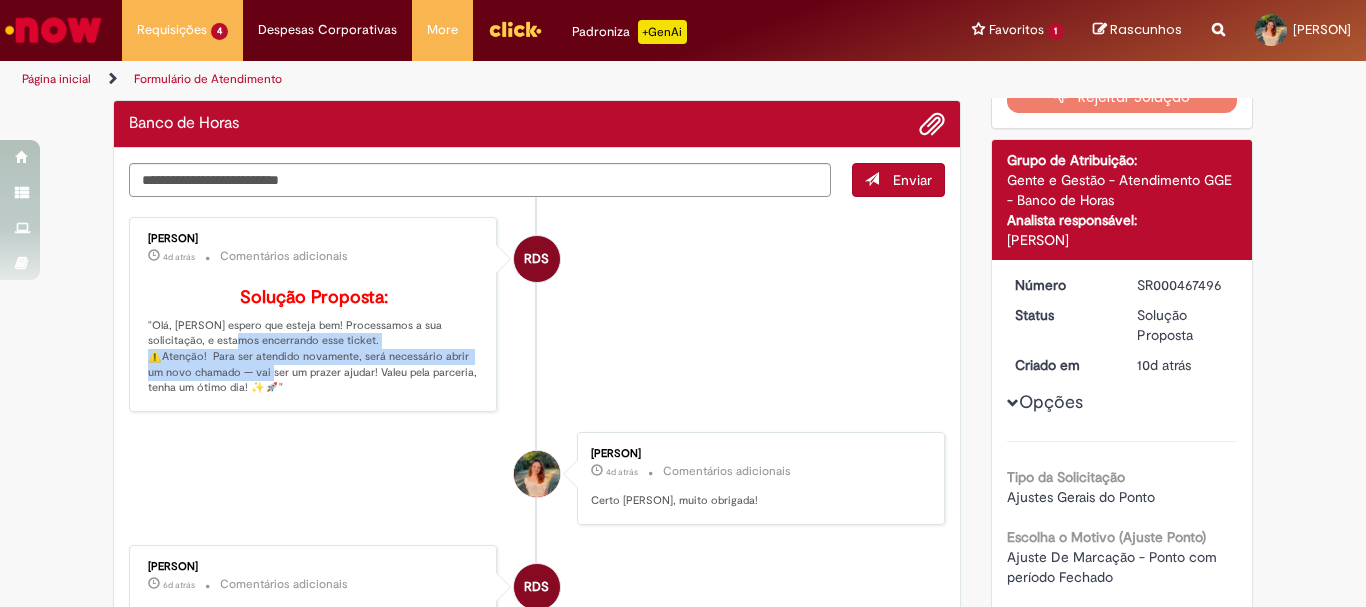 drag, startPoint x: 182, startPoint y: 333, endPoint x: 272, endPoint y: 371, distance: 97.6934 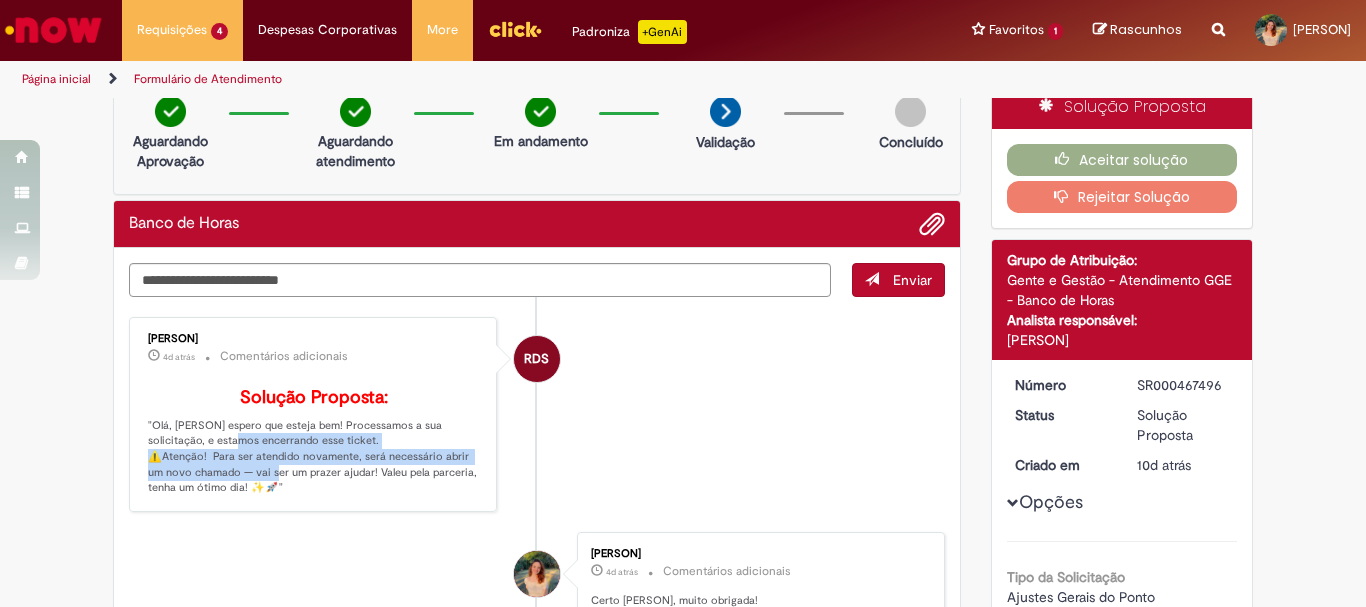 scroll, scrollTop: 0, scrollLeft: 0, axis: both 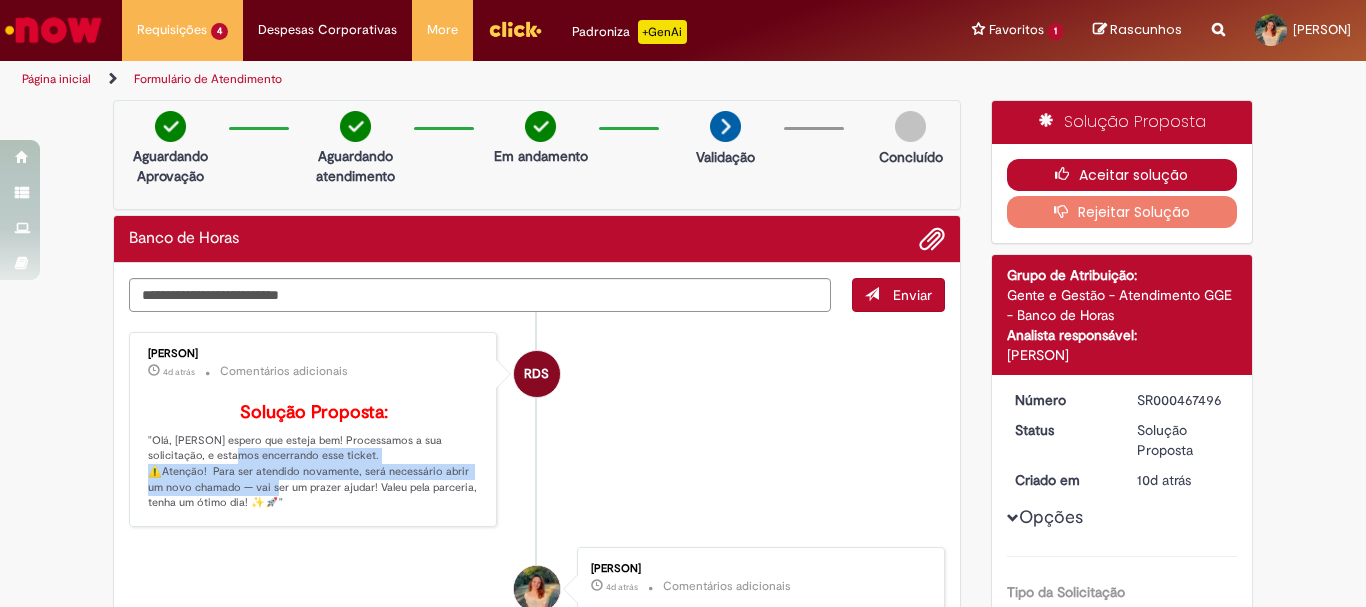 click on "Aceitar solução" at bounding box center (1122, 175) 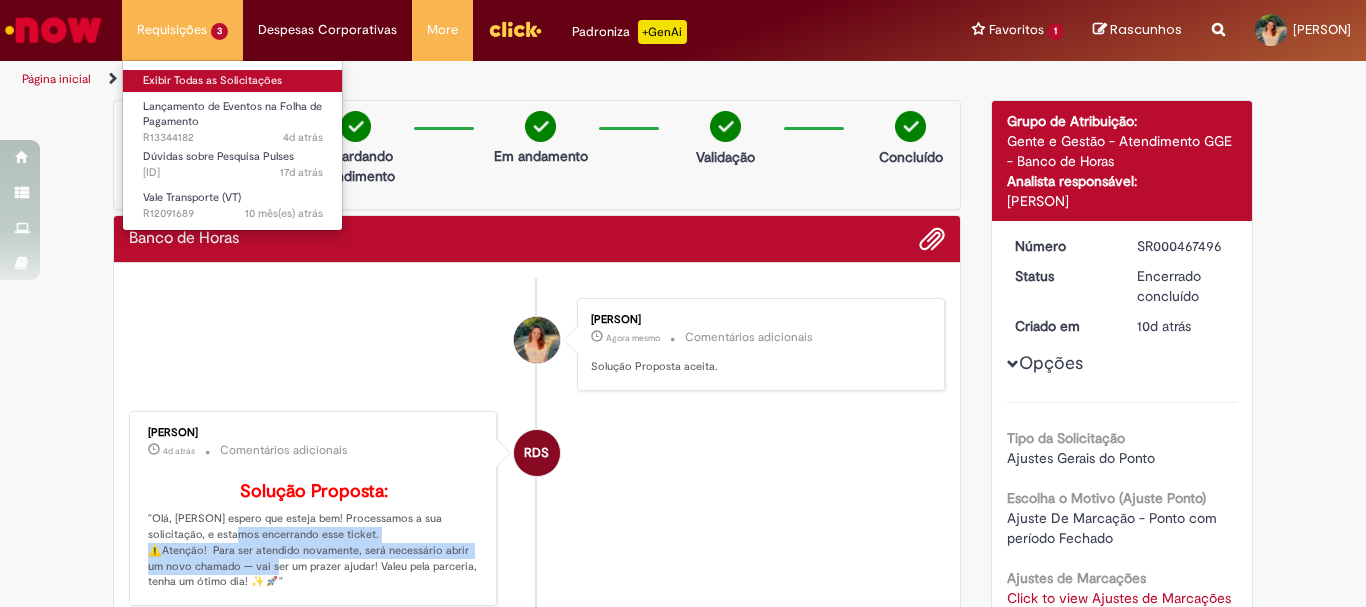 click on "Exibir Todas as Solicitações" at bounding box center (233, 81) 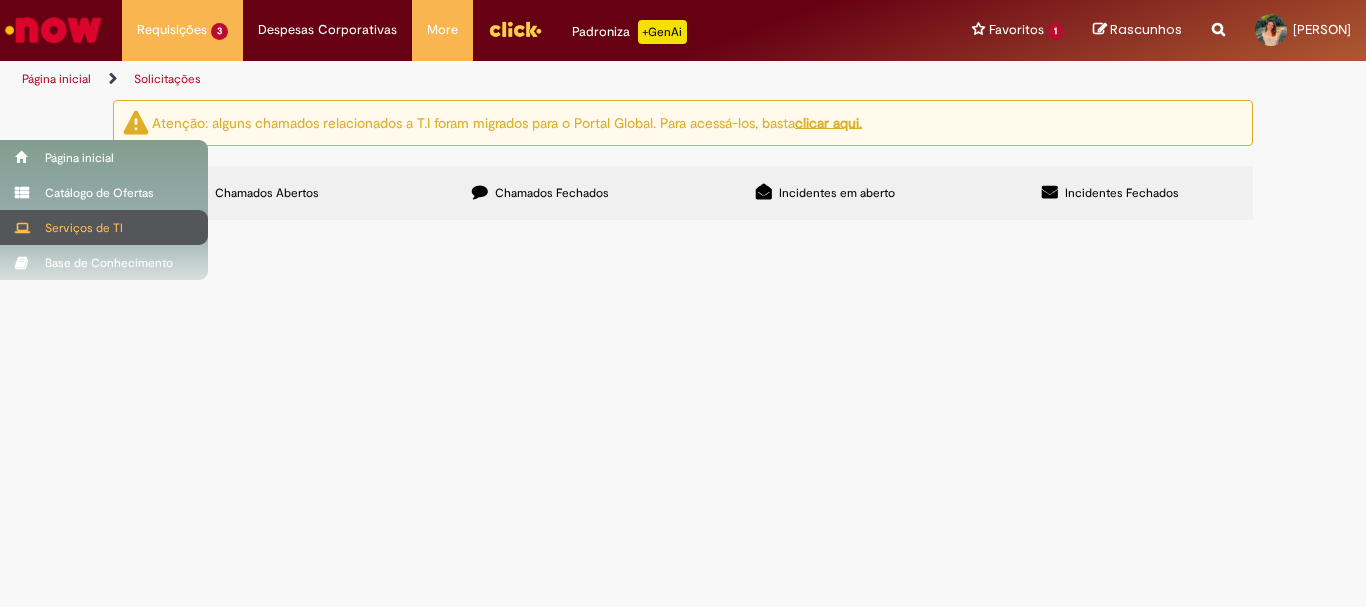 click on "Serviços de TI" at bounding box center (104, 227) 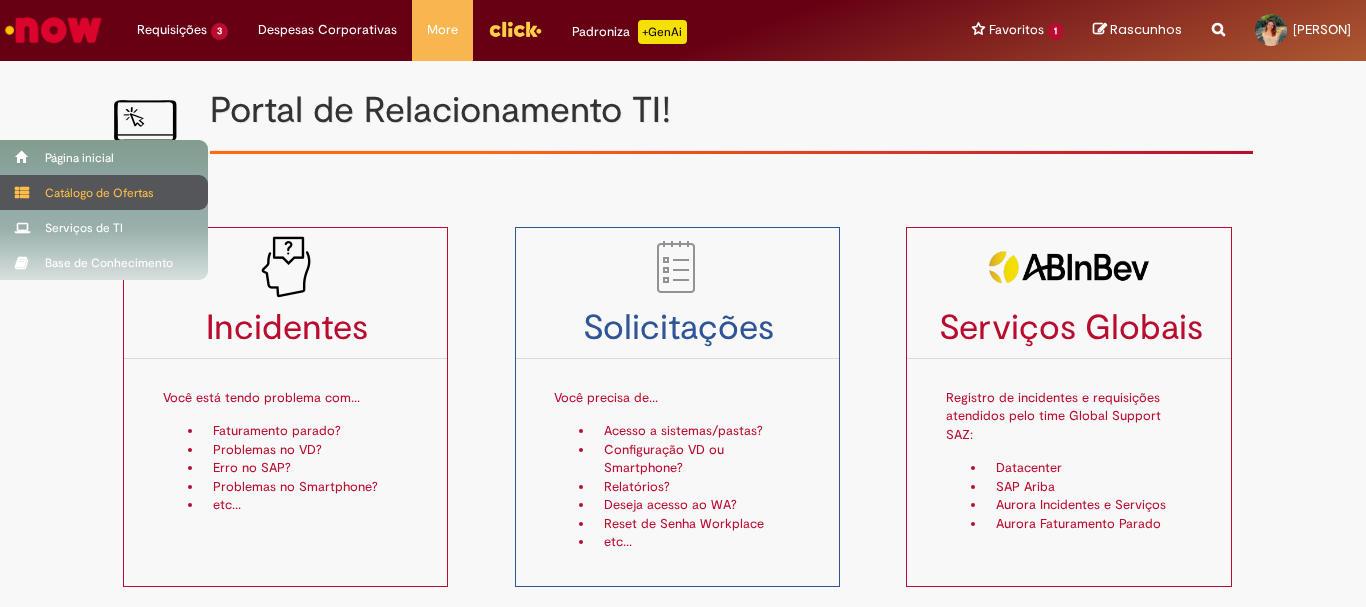 click on "Catálogo de Ofertas" at bounding box center [104, 192] 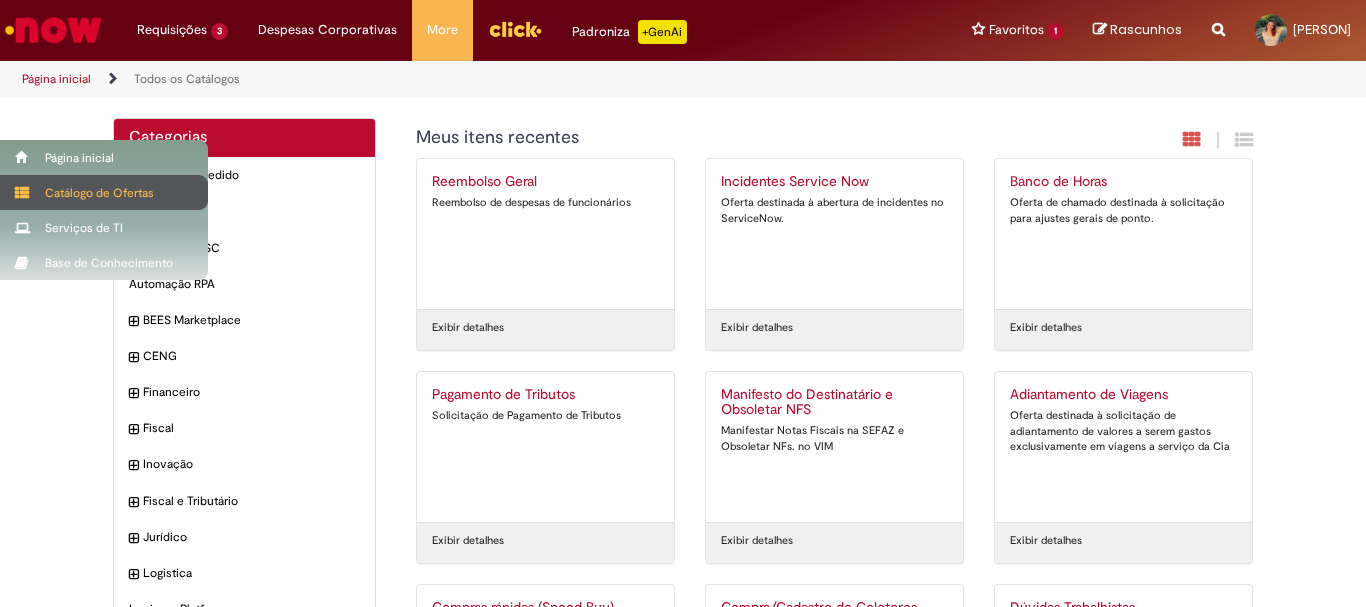 click on "Catálogo de Ofertas" at bounding box center (104, 192) 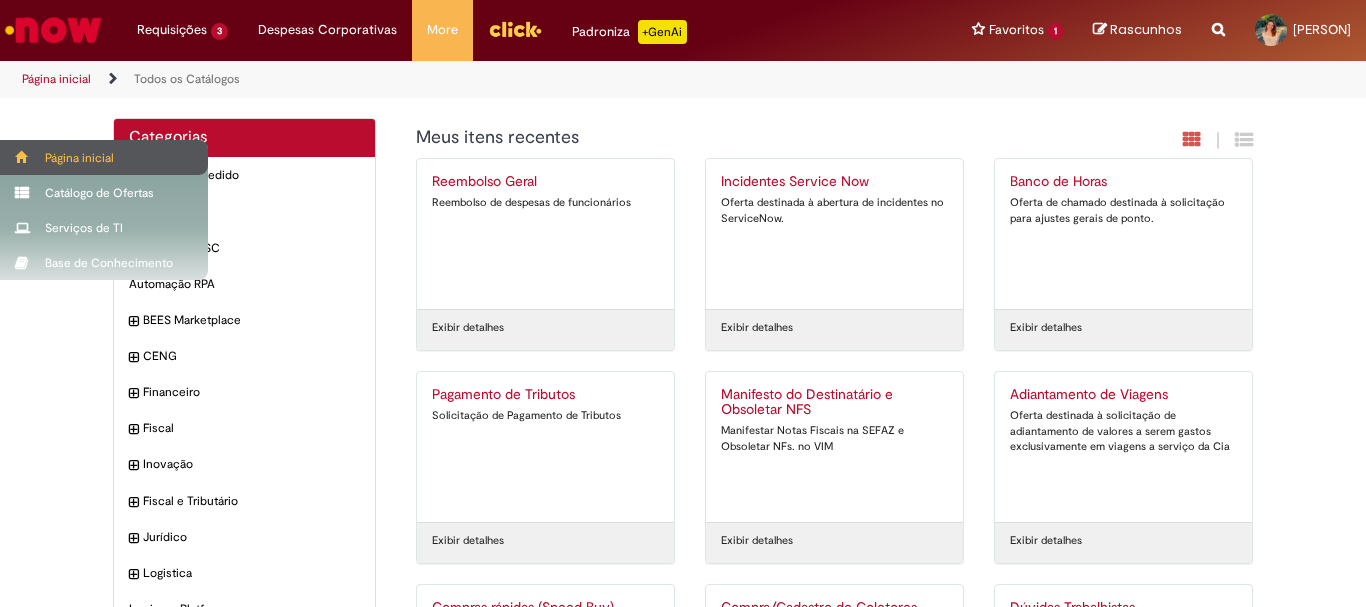 click on "Página inicial" at bounding box center (104, 157) 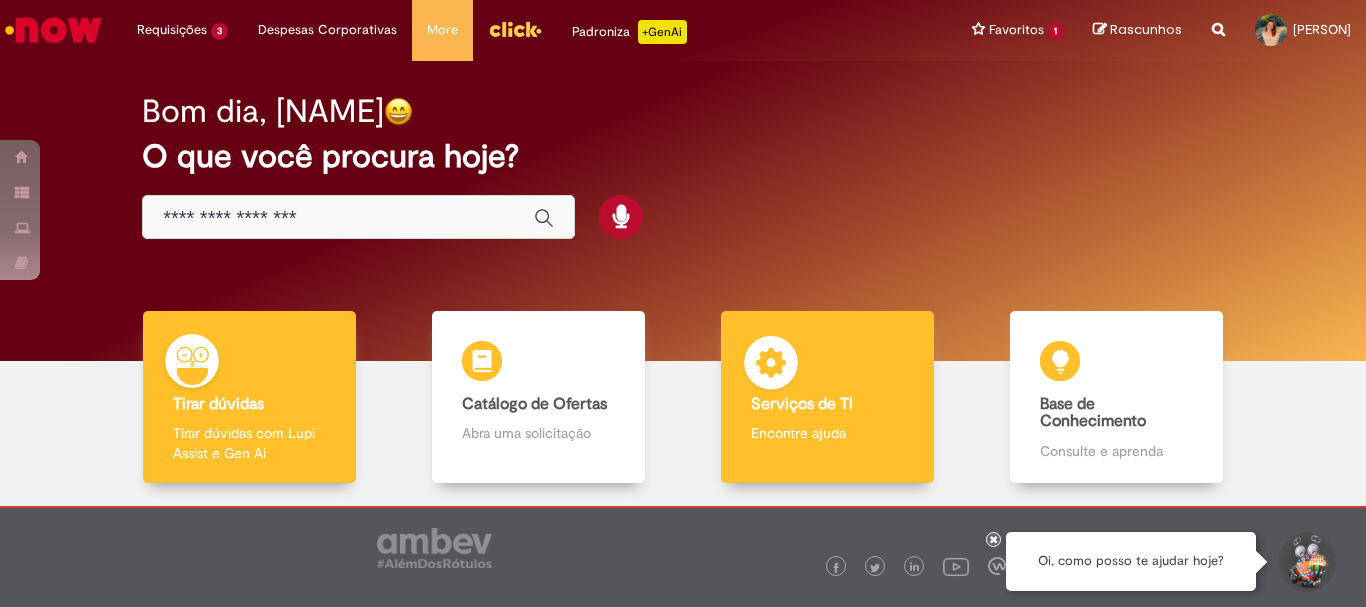 click on "Serviços de TI
Serviços de TI
Encontre ajuda" at bounding box center (827, 397) 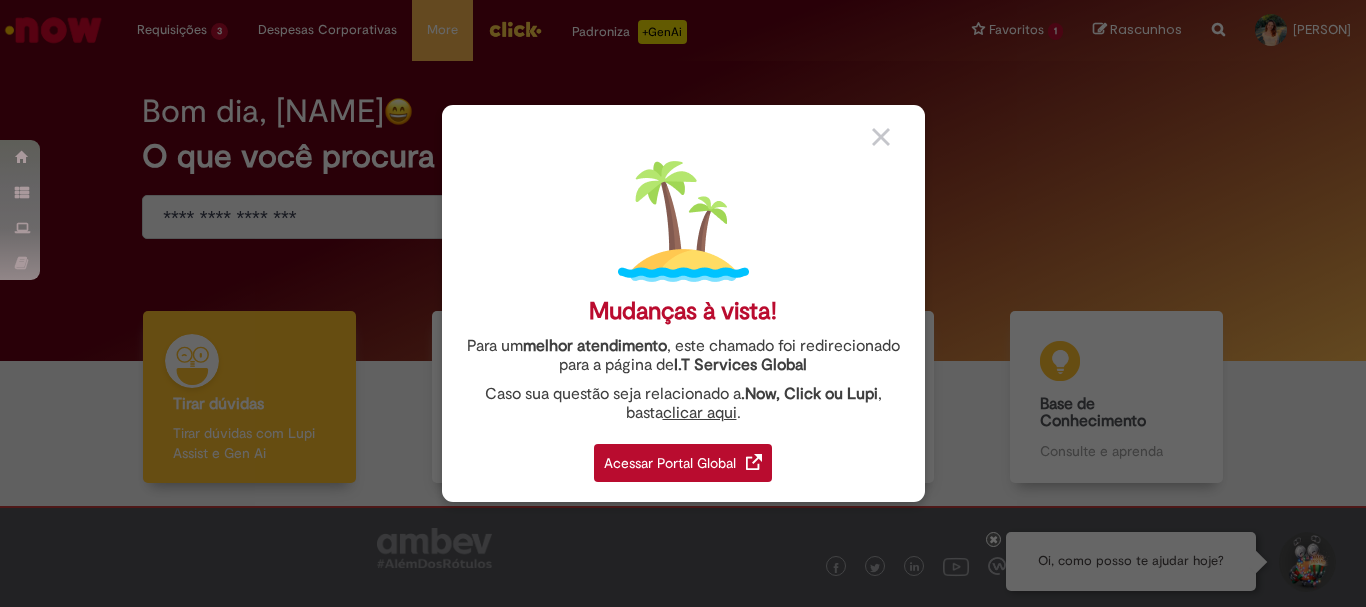 click on "Acessar Portal Global" at bounding box center [683, 457] 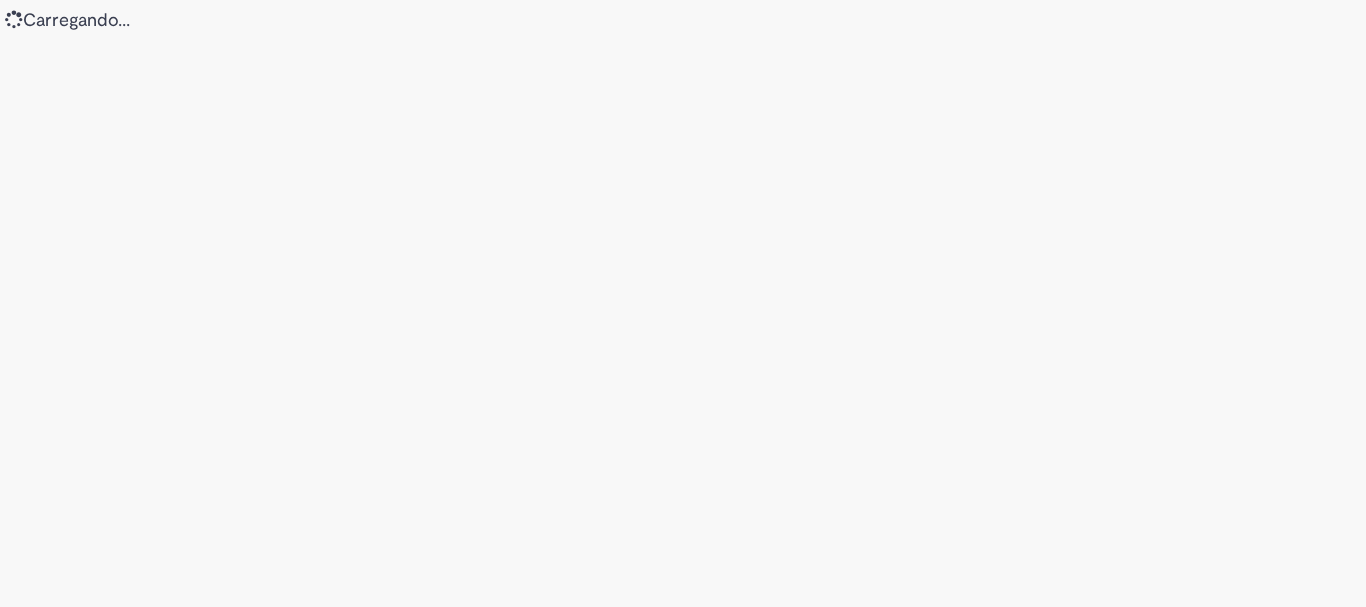 scroll, scrollTop: 0, scrollLeft: 0, axis: both 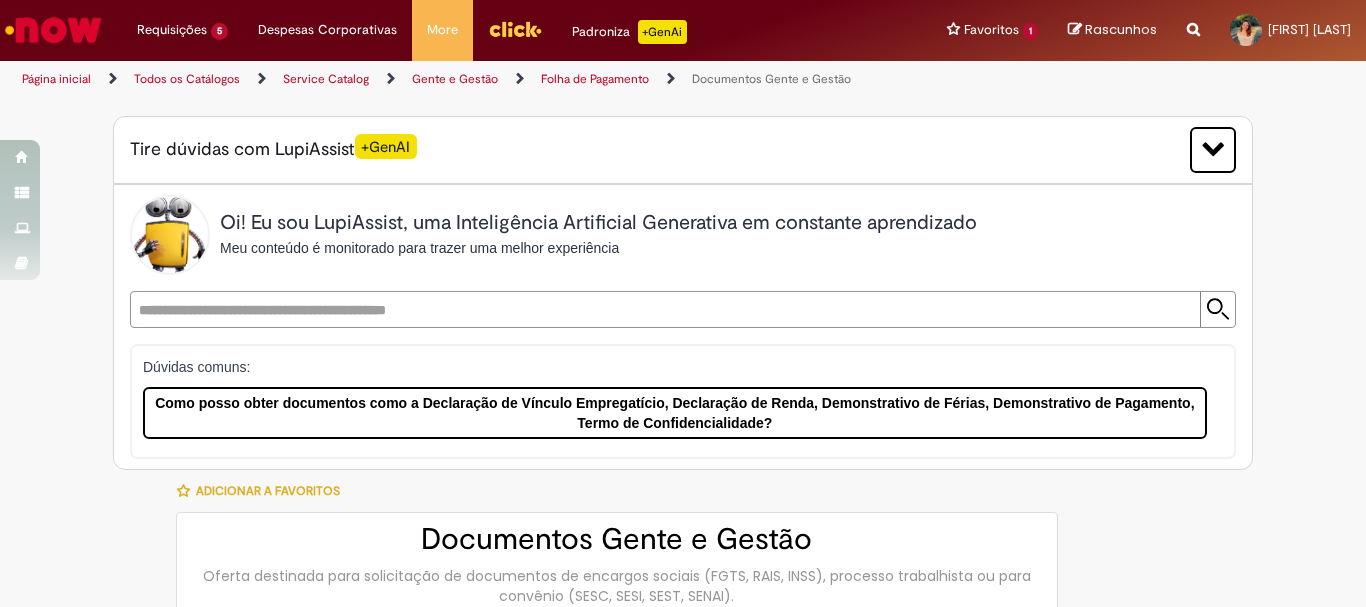 type on "********" 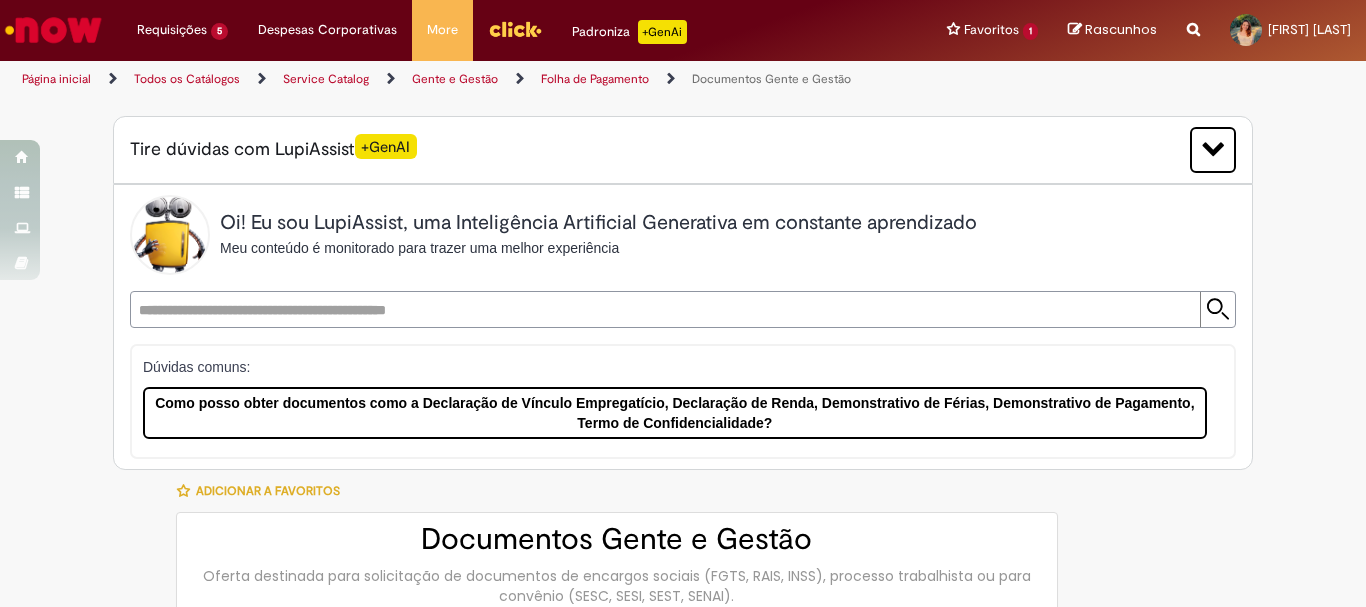 type on "**********" 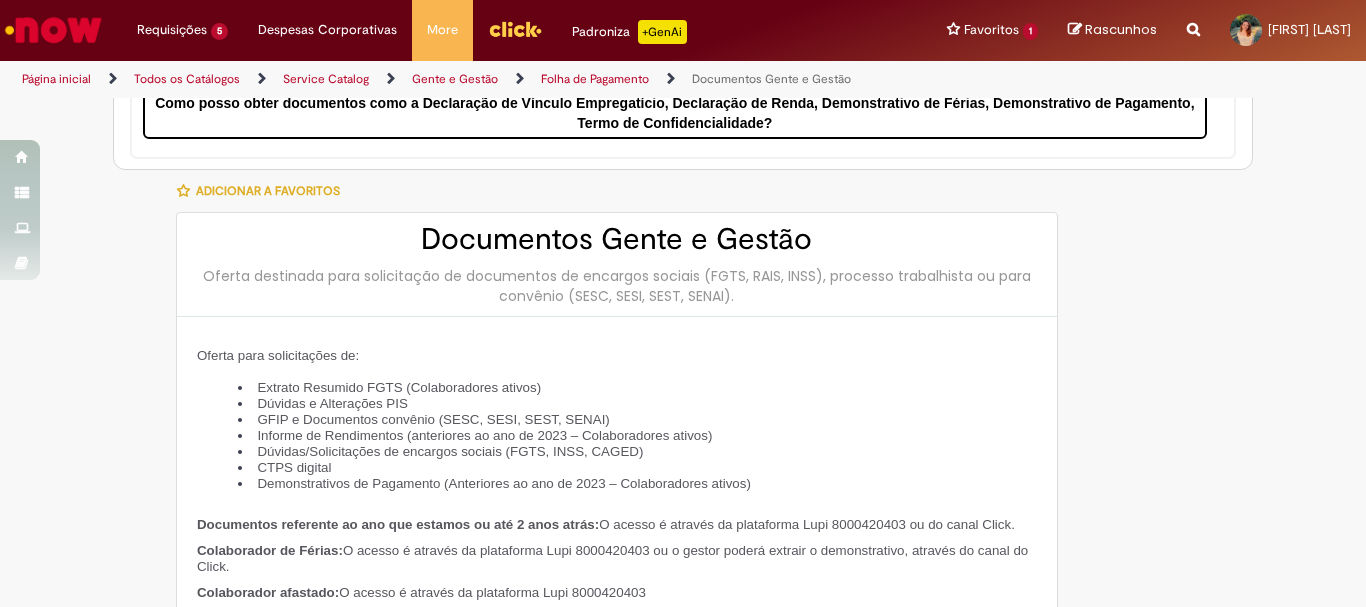 scroll, scrollTop: 400, scrollLeft: 0, axis: vertical 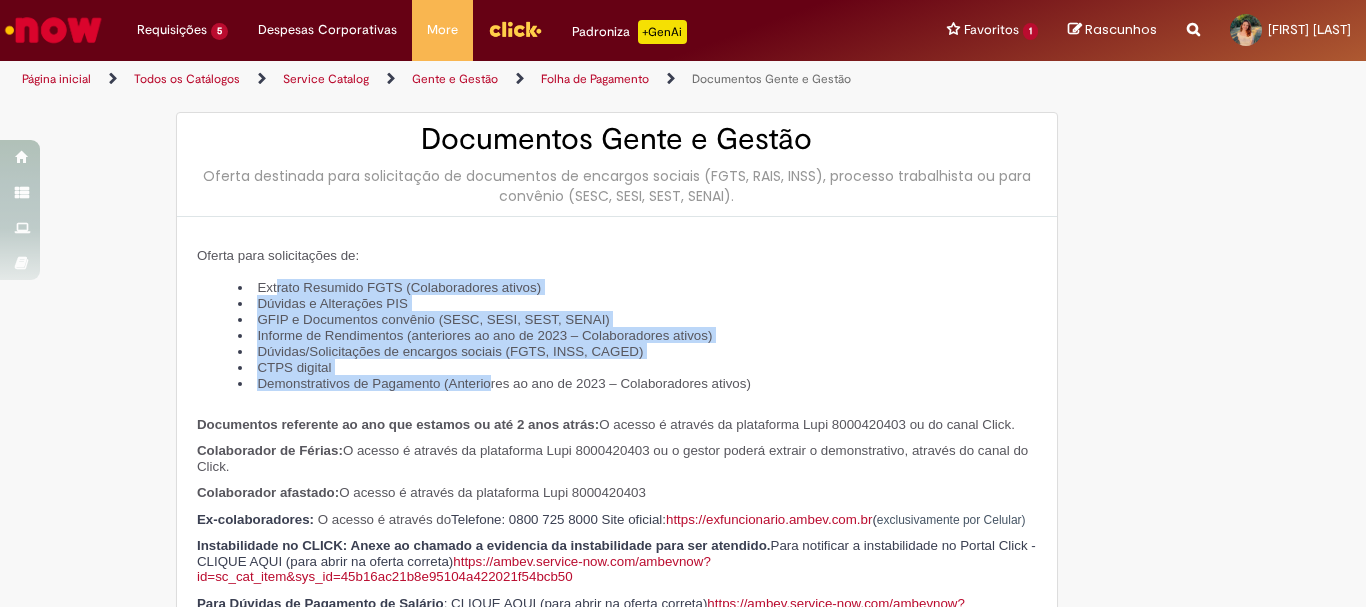 drag, startPoint x: 268, startPoint y: 294, endPoint x: 461, endPoint y: 404, distance: 222.14635 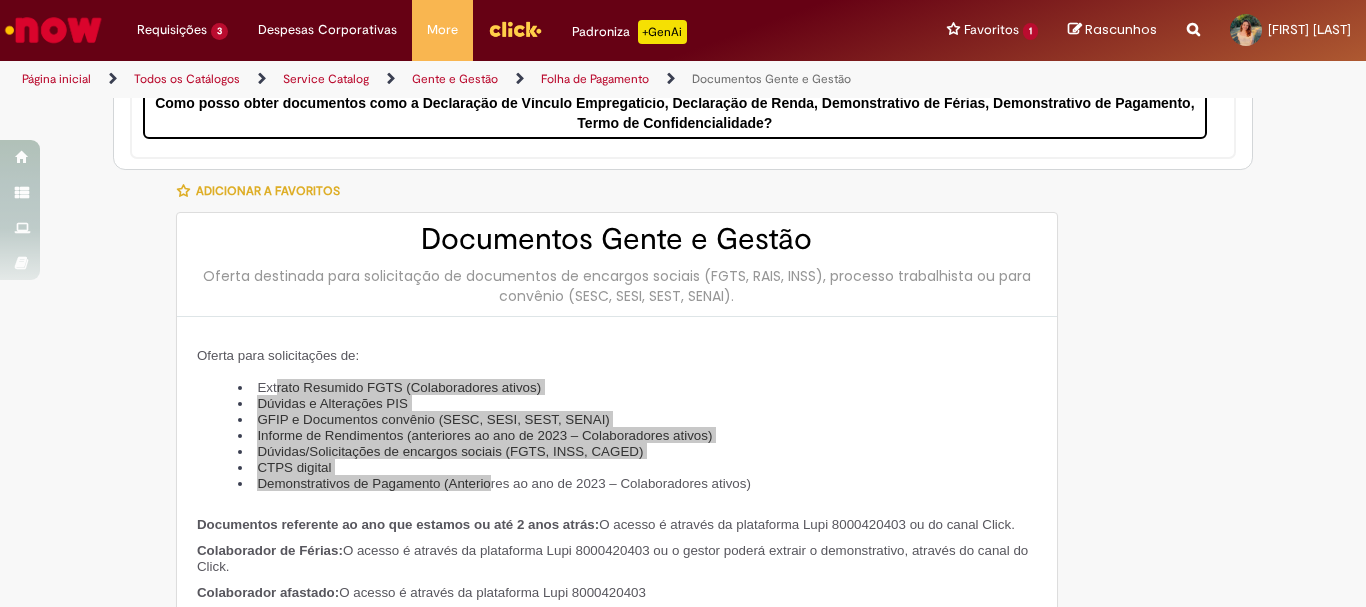 scroll, scrollTop: 400, scrollLeft: 0, axis: vertical 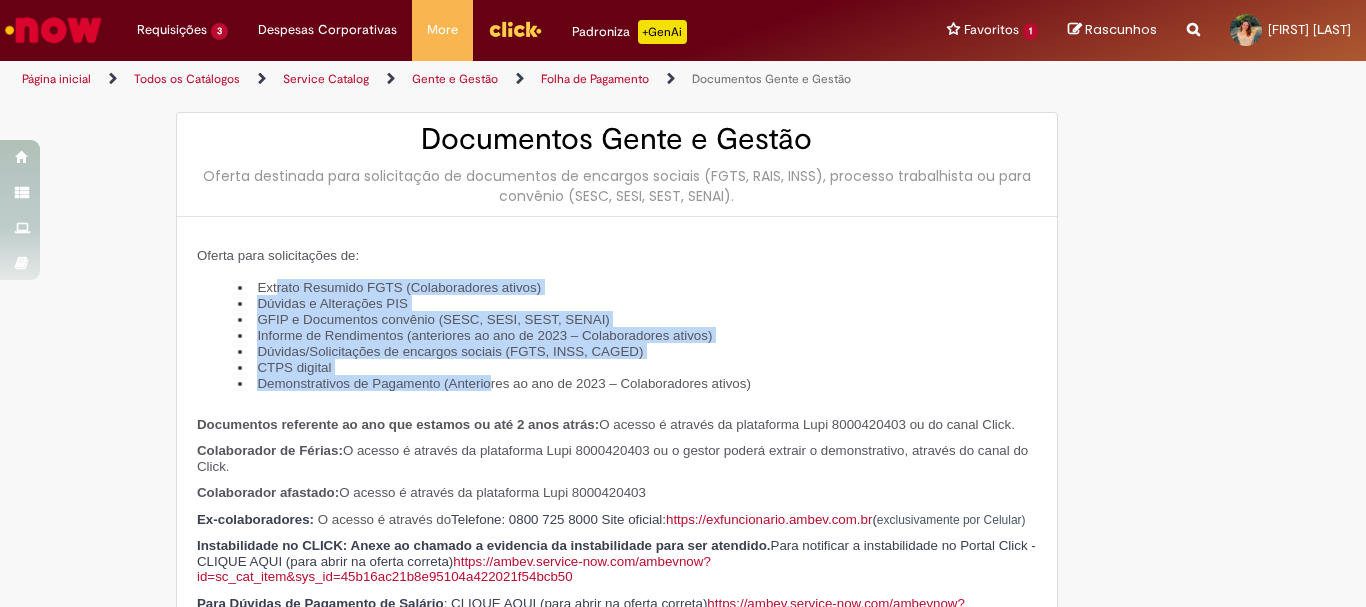 click on "GFIP e Documentos convênio (SESC, SESI, SEST, SENAI)" at bounding box center [637, 319] 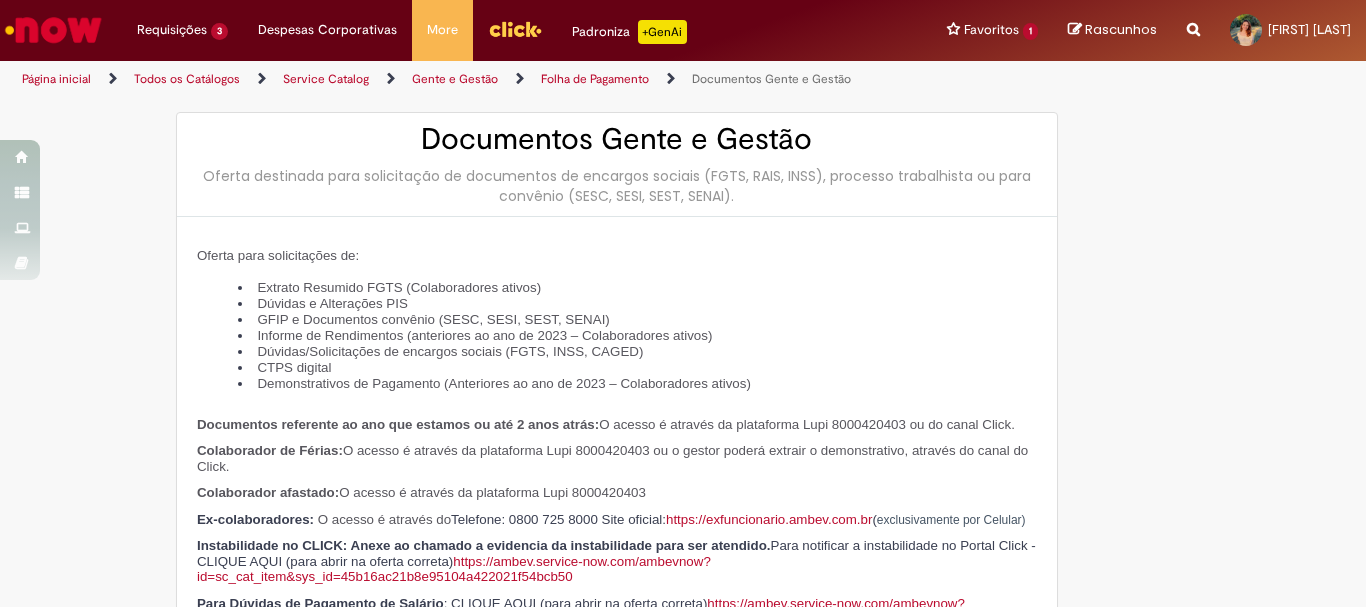 scroll, scrollTop: 600, scrollLeft: 0, axis: vertical 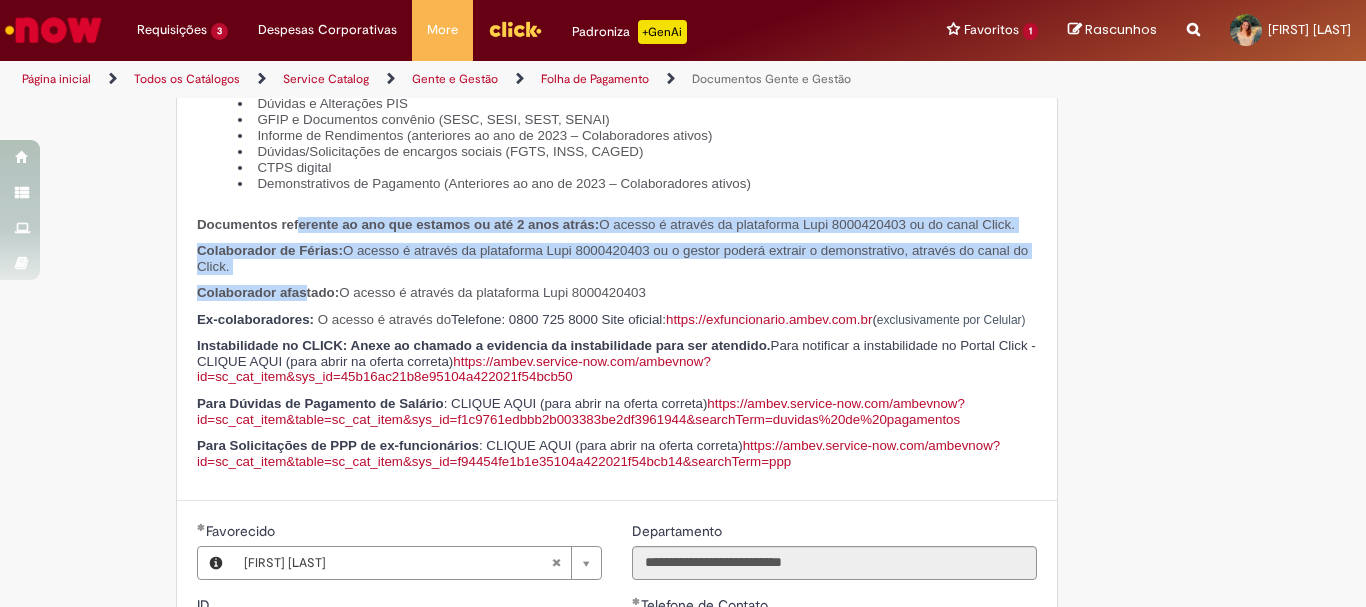 drag, startPoint x: 277, startPoint y: 248, endPoint x: 284, endPoint y: 308, distance: 60.40695 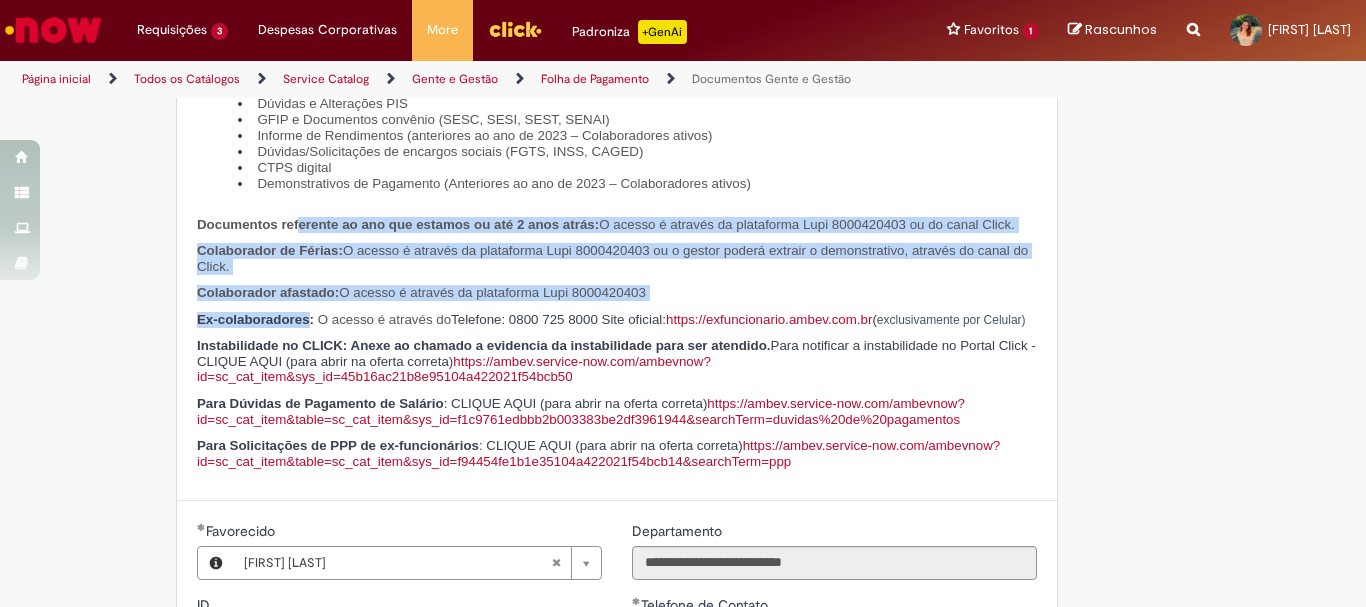 scroll, scrollTop: 1000, scrollLeft: 0, axis: vertical 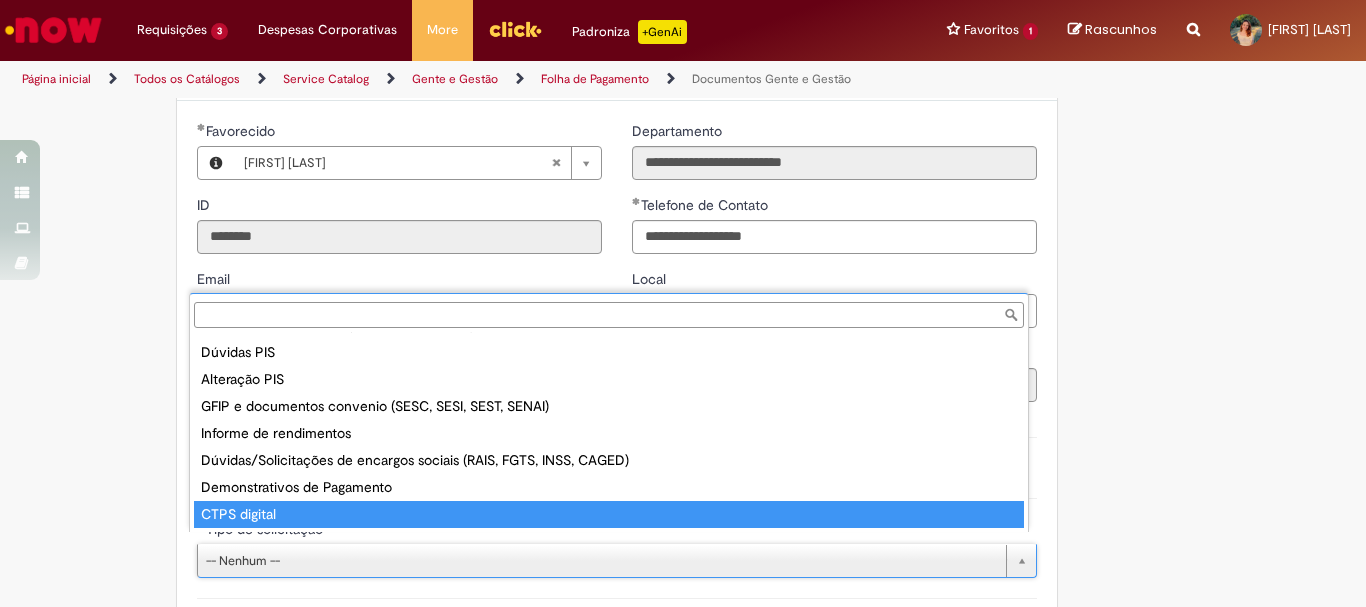type on "**********" 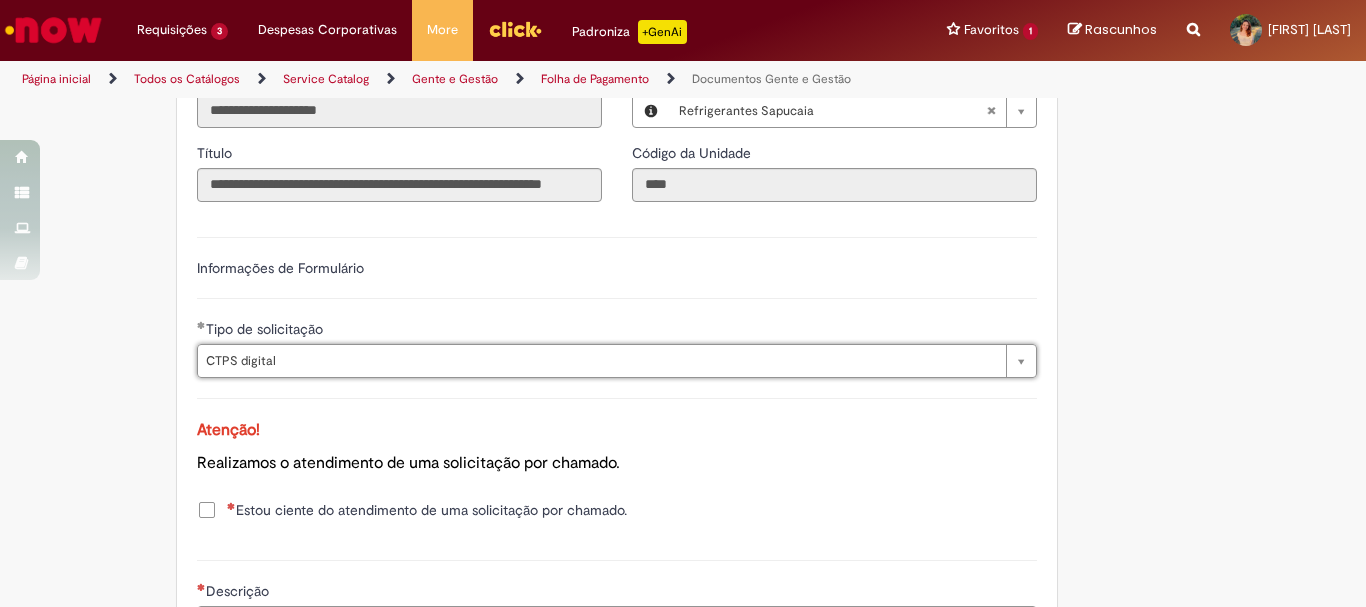 scroll, scrollTop: 1300, scrollLeft: 0, axis: vertical 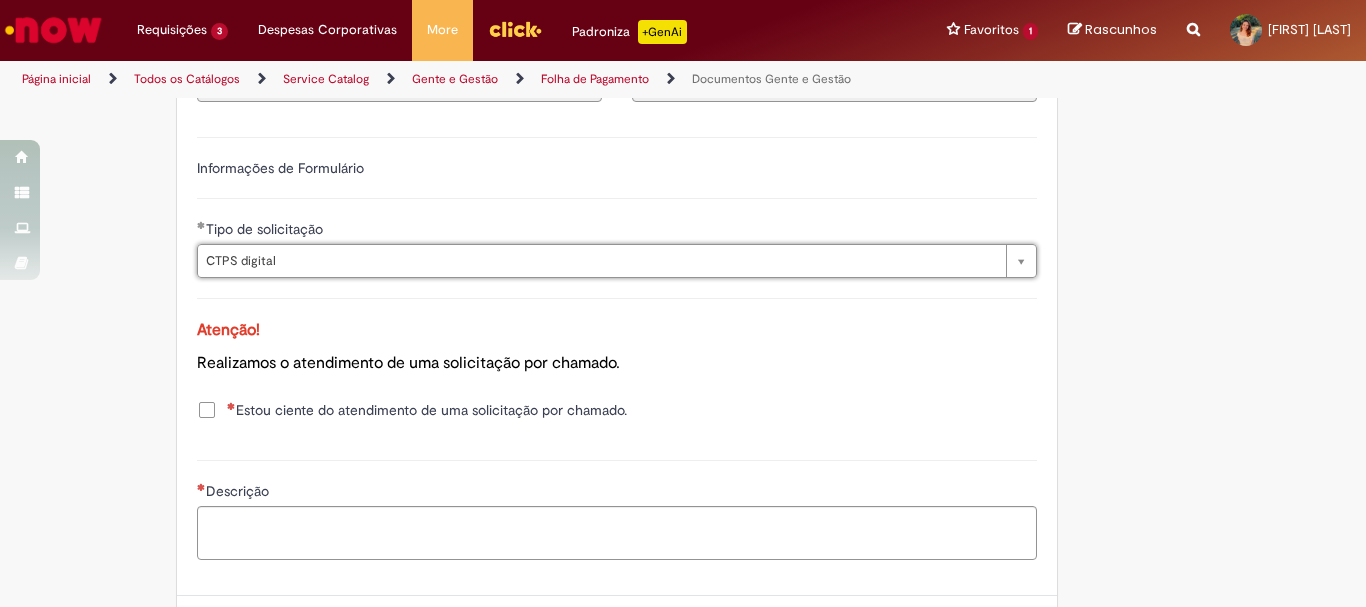 click on "Estou ciente do atendimento de uma solicitação por chamado." at bounding box center [427, 410] 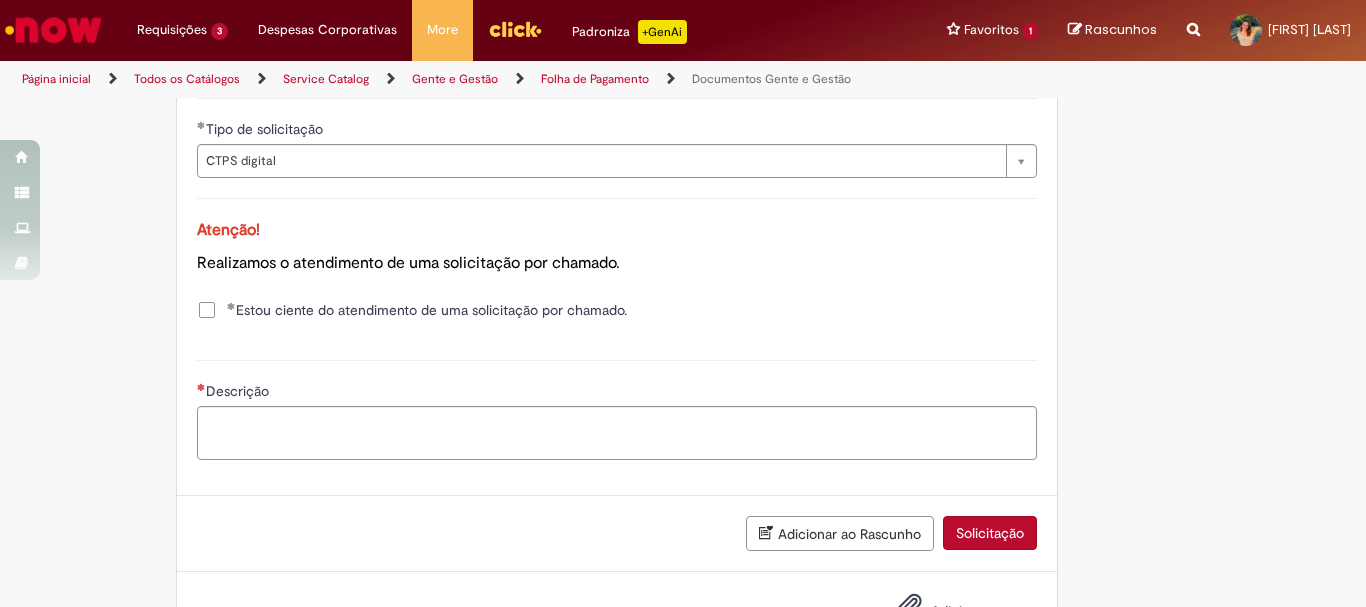 scroll, scrollTop: 1460, scrollLeft: 0, axis: vertical 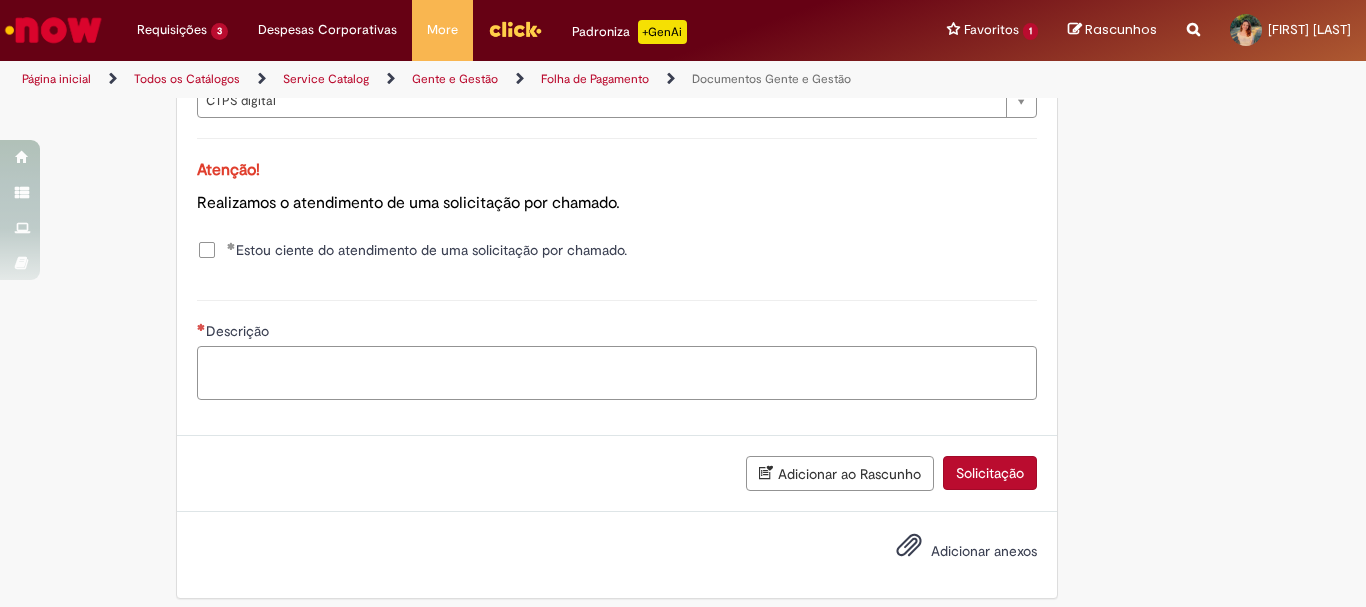 click on "Descrição" at bounding box center [617, 373] 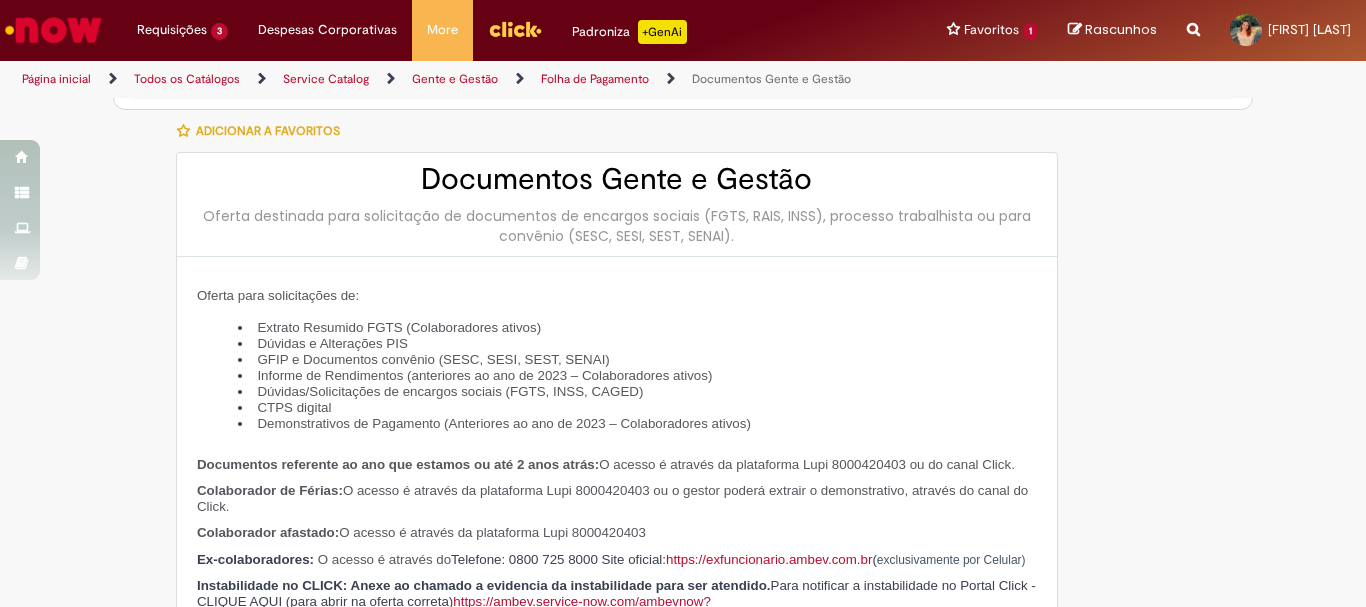 scroll, scrollTop: 0, scrollLeft: 0, axis: both 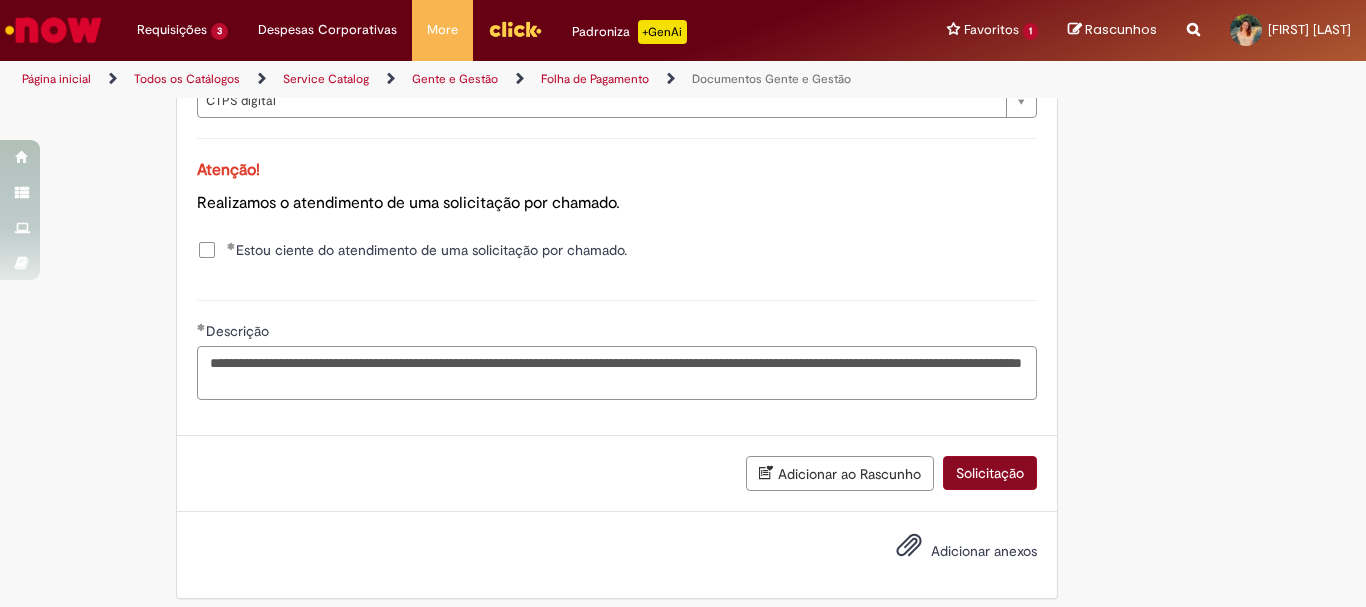 type on "**********" 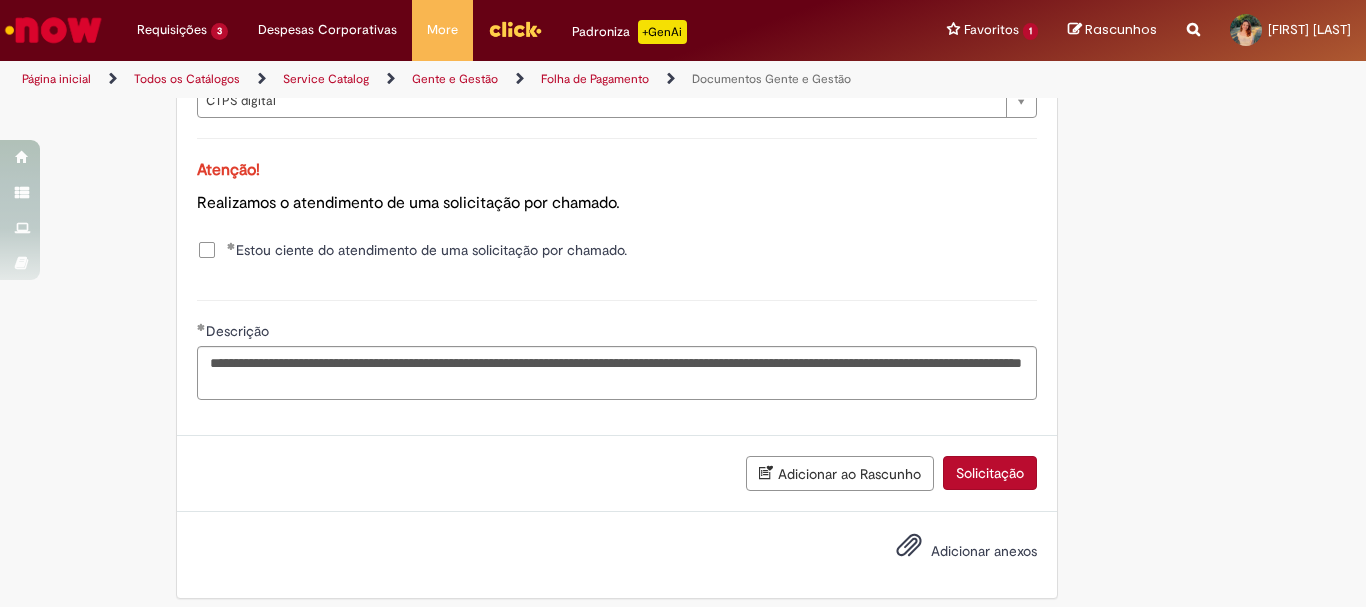 click on "Solicitação" at bounding box center (990, 473) 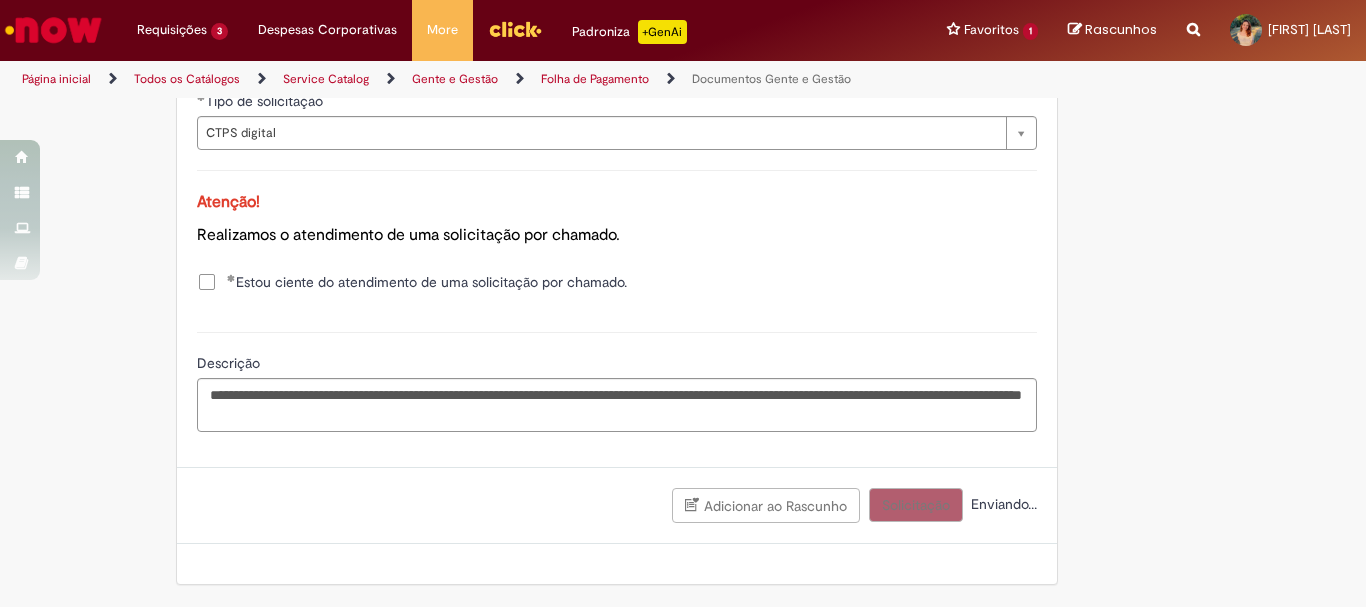 scroll, scrollTop: 1415, scrollLeft: 0, axis: vertical 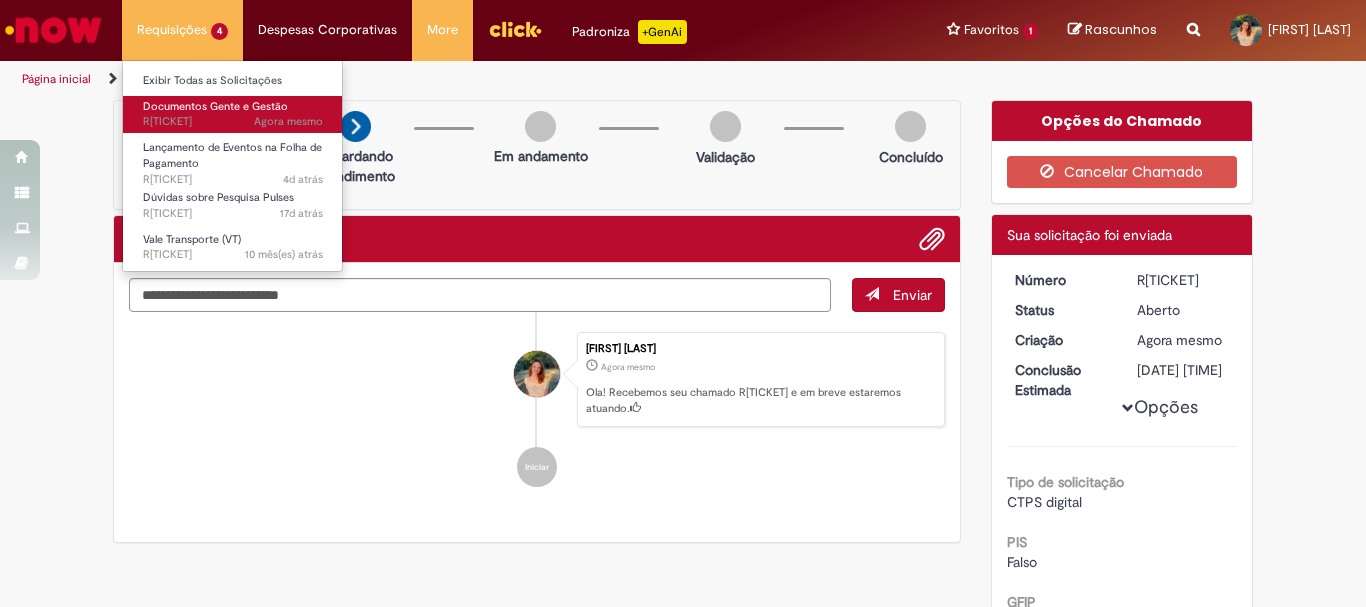 click on "Documentos Gente e Gestão" at bounding box center [215, 106] 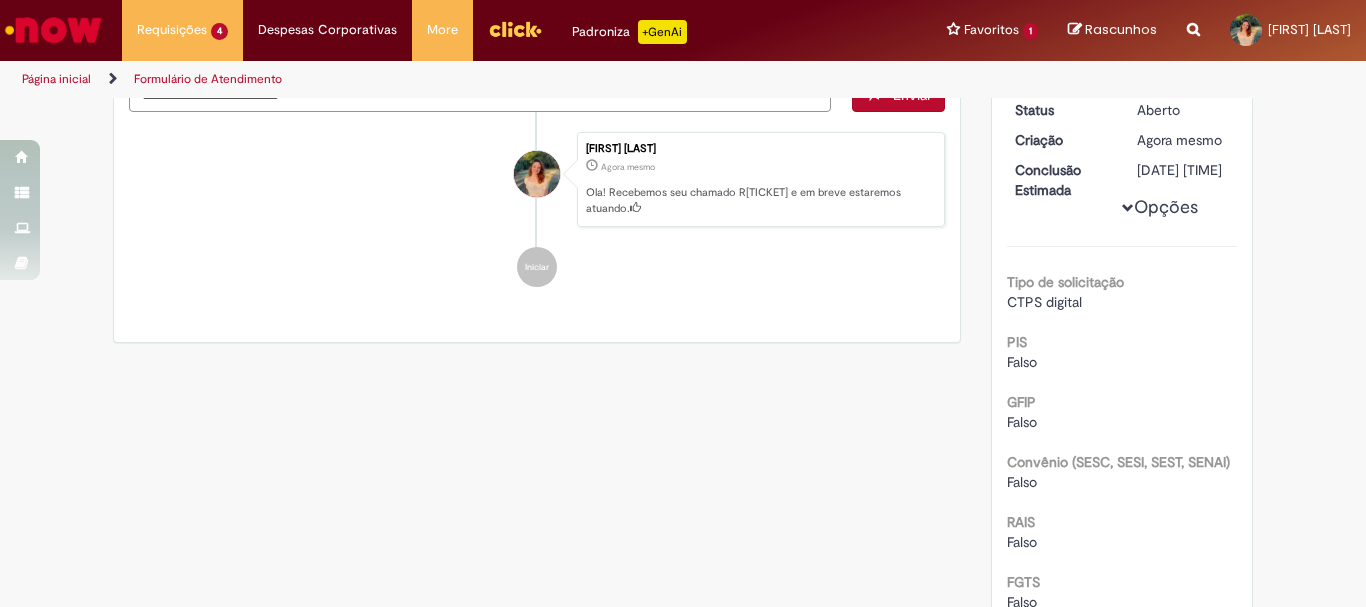 scroll, scrollTop: 0, scrollLeft: 0, axis: both 